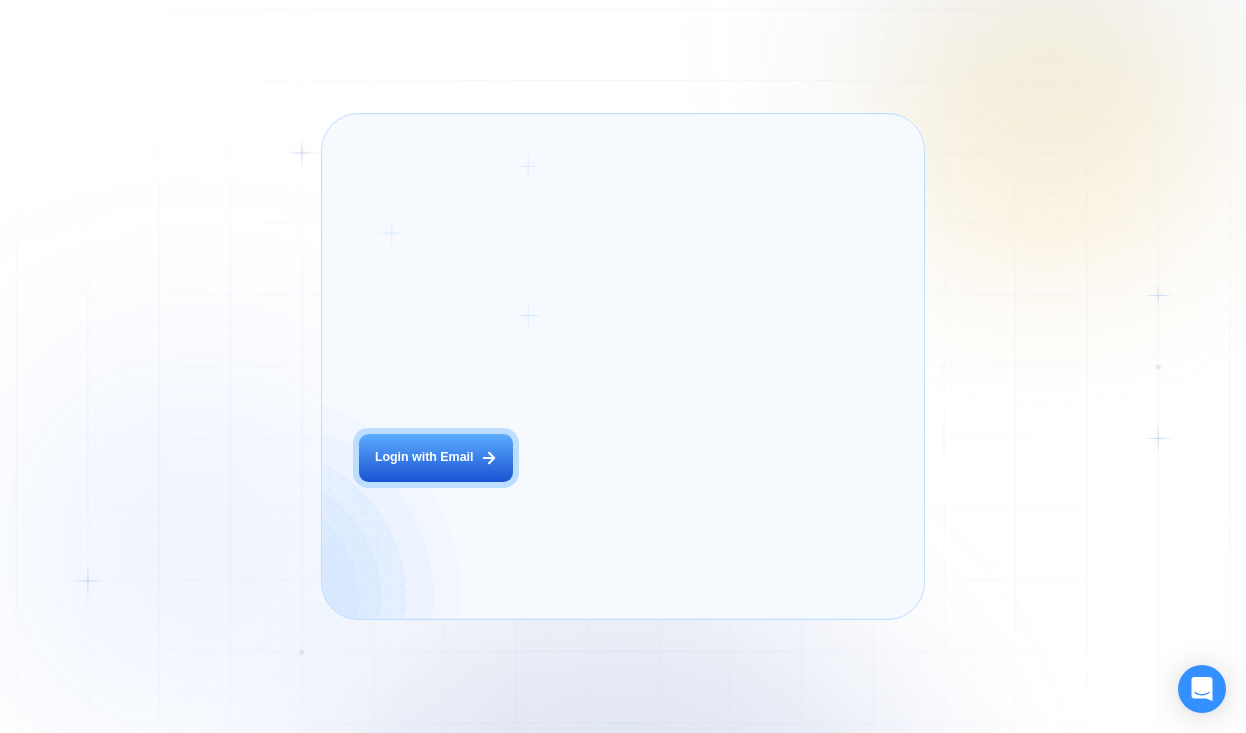 scroll, scrollTop: 0, scrollLeft: 0, axis: both 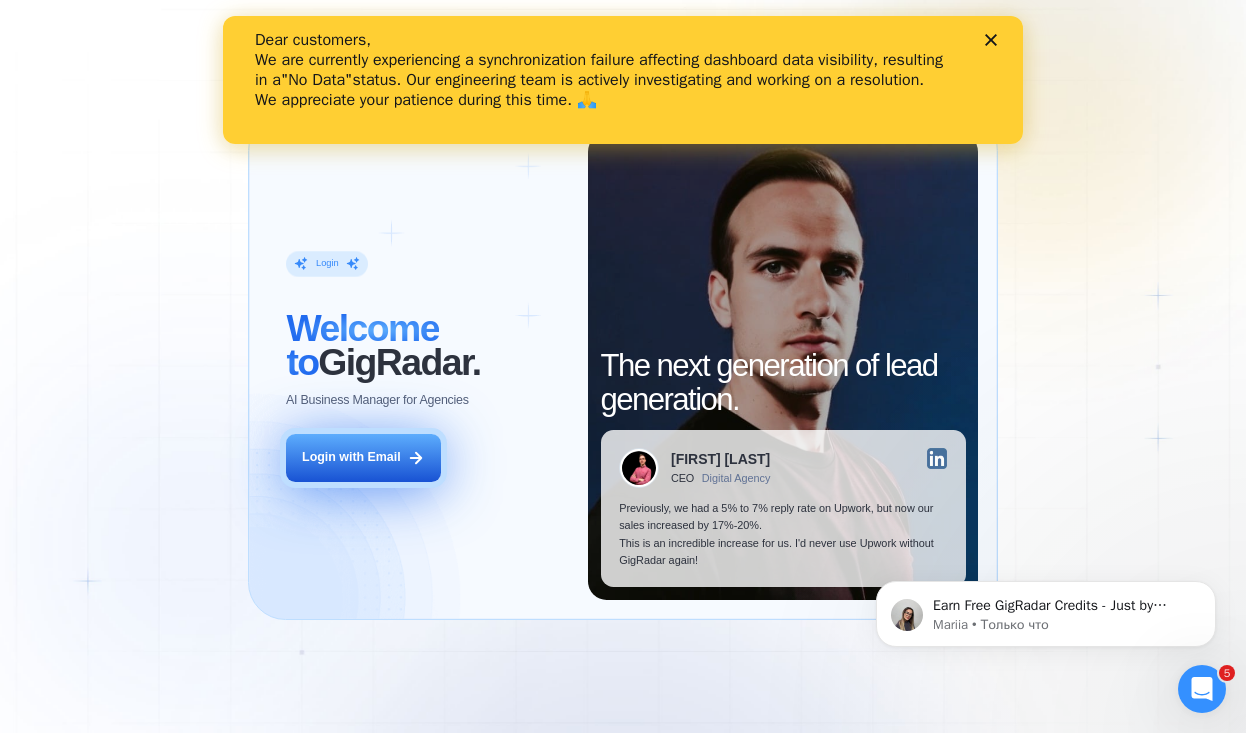 click 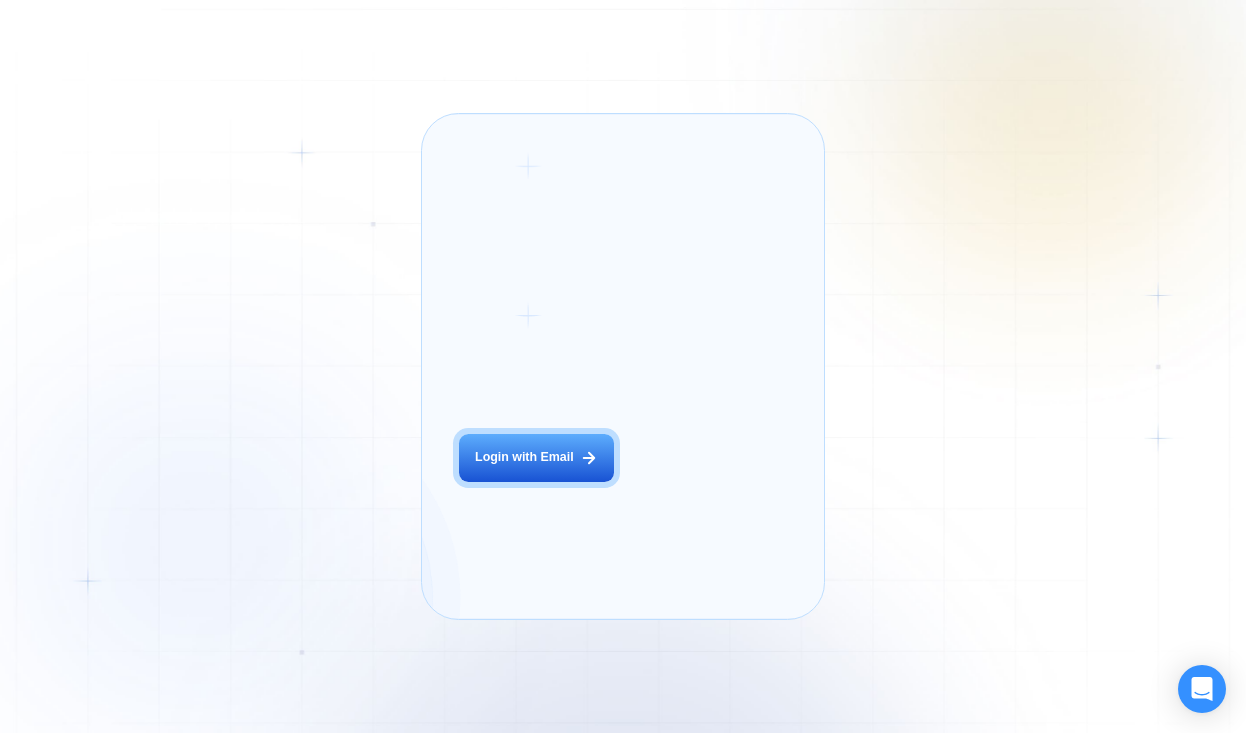 scroll, scrollTop: 0, scrollLeft: 0, axis: both 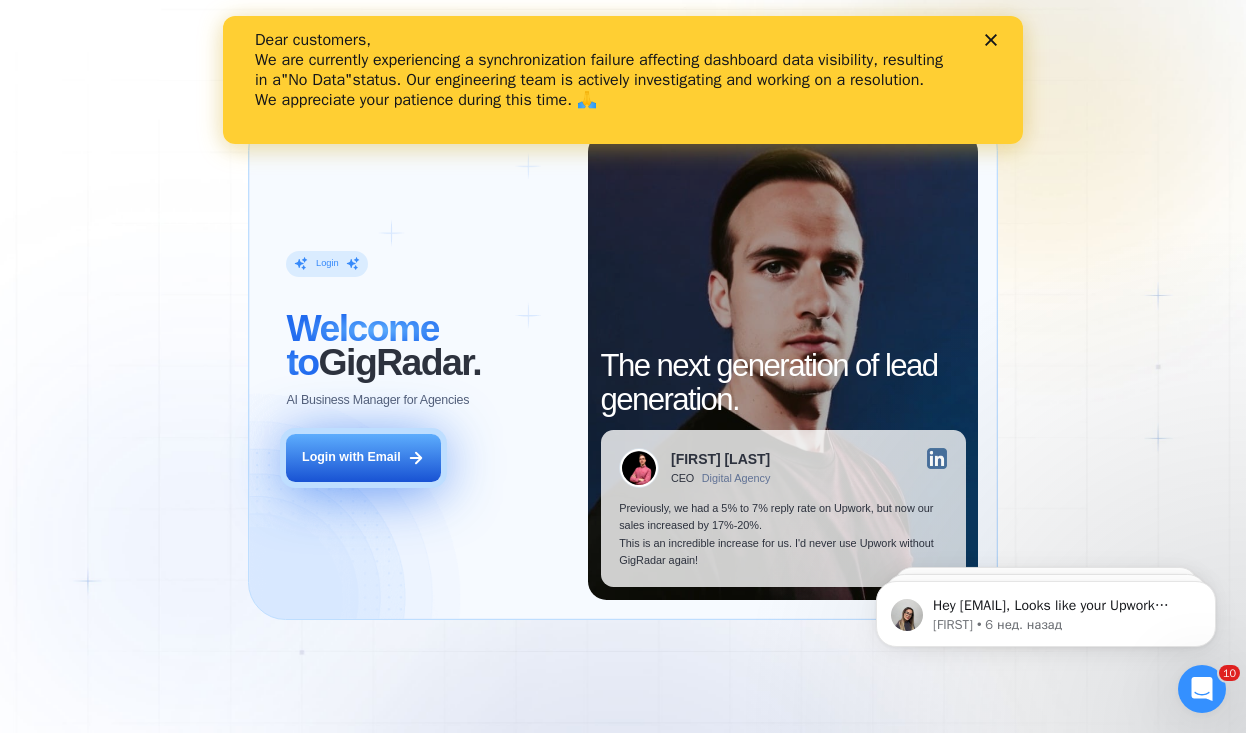 click on "Login with Email" at bounding box center [351, 457] 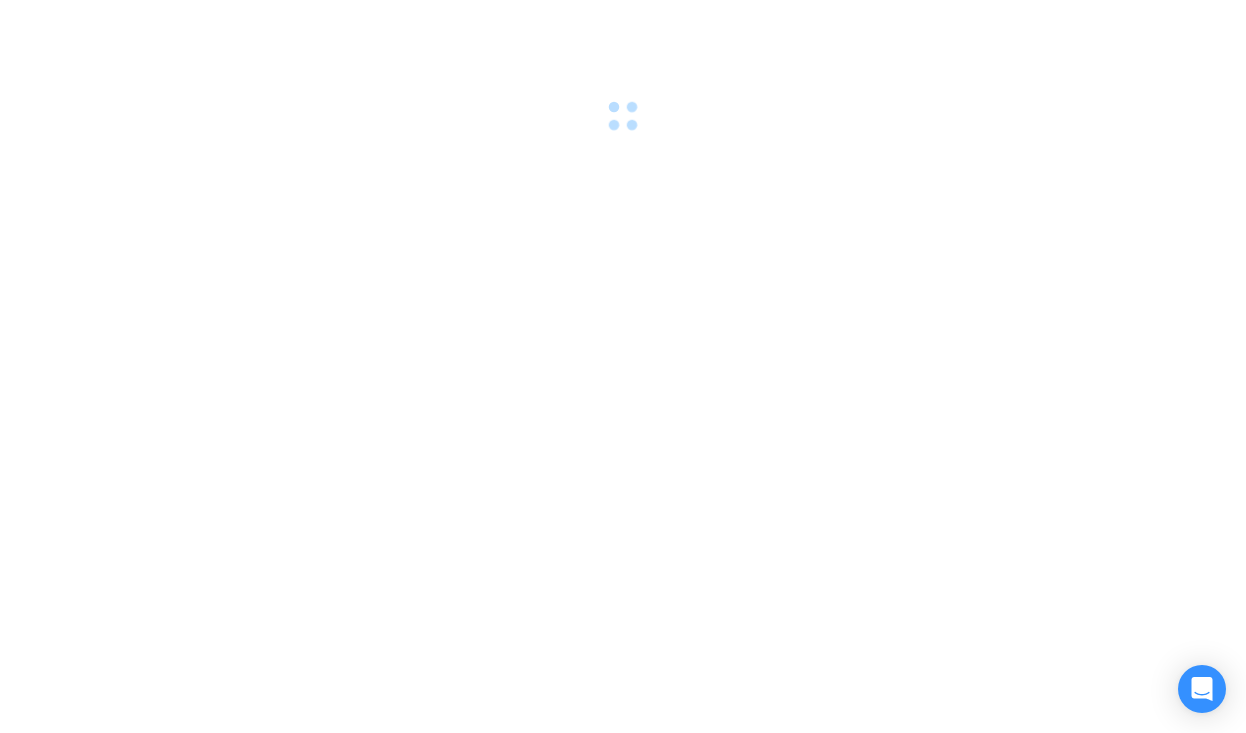 scroll, scrollTop: 0, scrollLeft: 0, axis: both 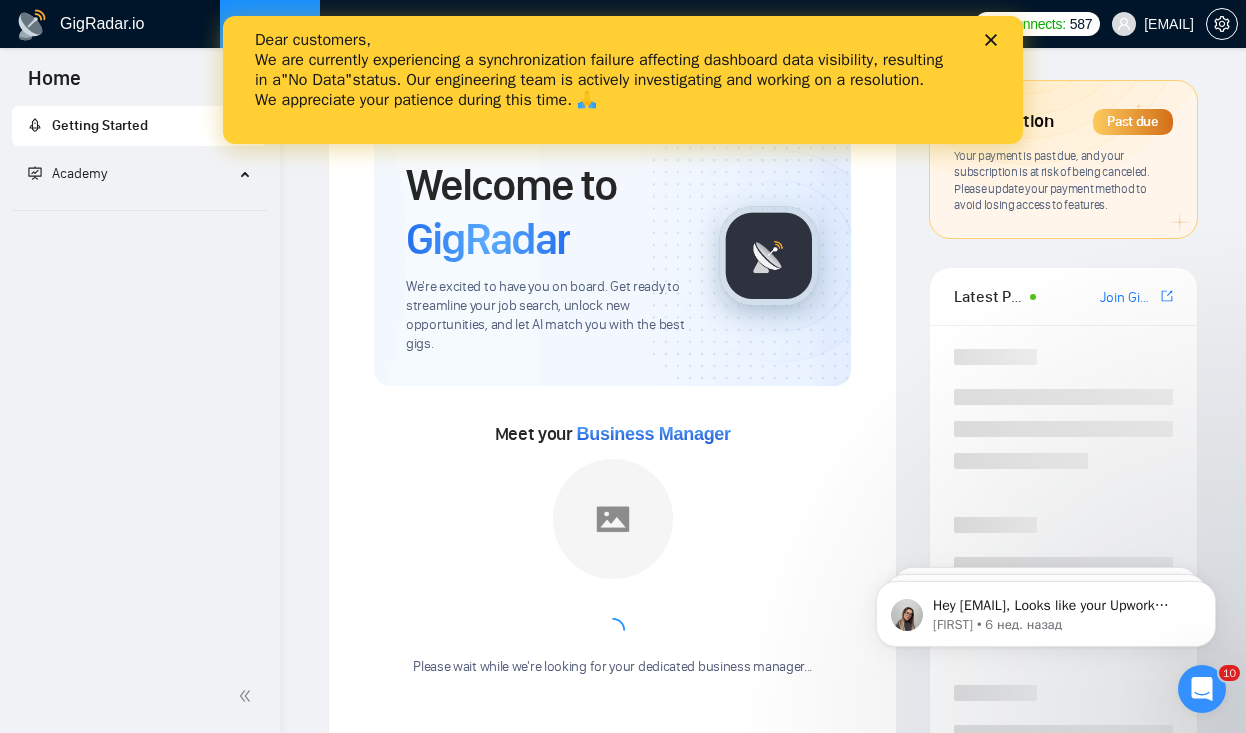 click 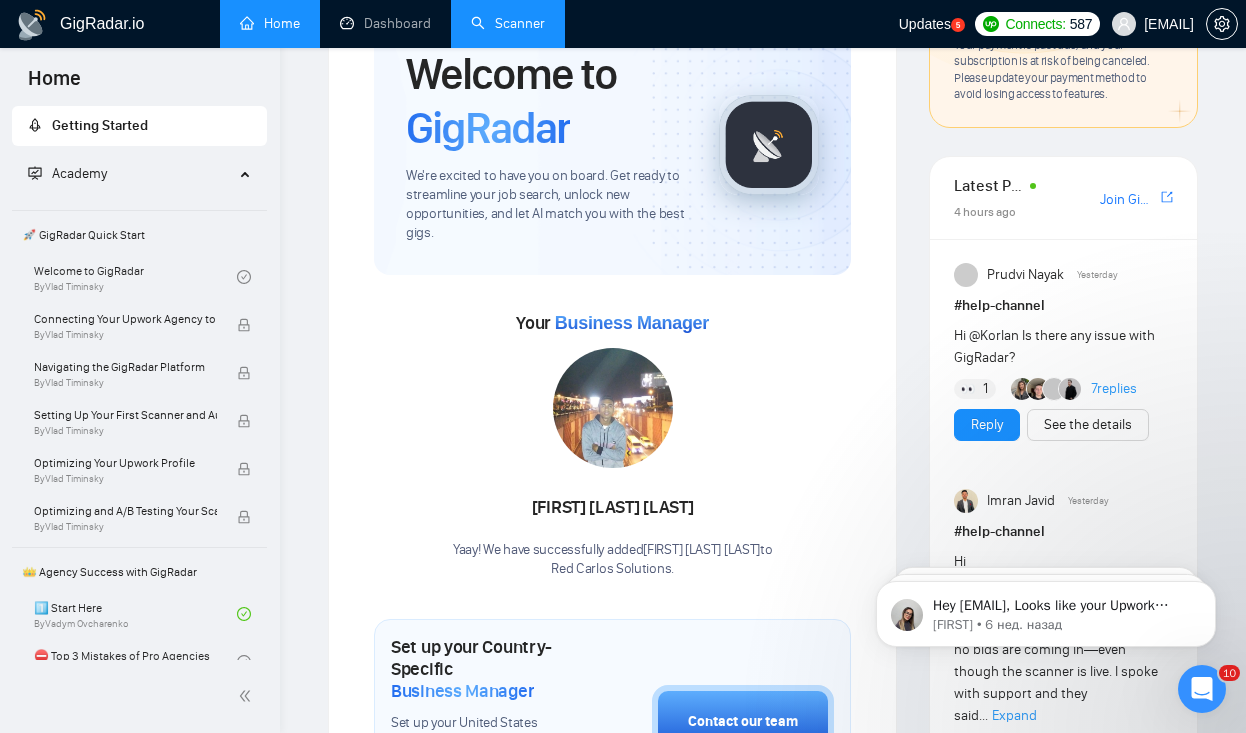 scroll, scrollTop: 288, scrollLeft: 0, axis: vertical 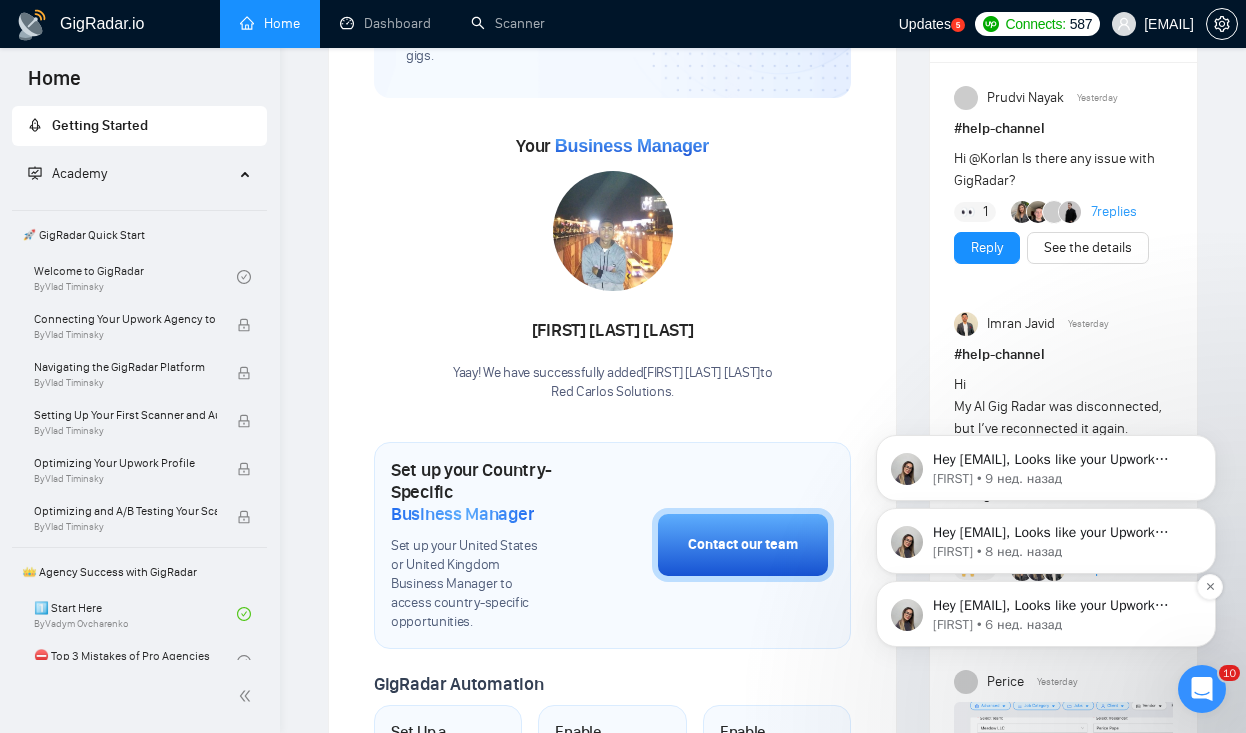 click on "Hey nykytiuk@gmail.com, Looks like your Upwork agency Red Carlos Solutions ran out of connects. We recently tried to send a proposal for a job found by react  40+, but we could not because the number of connects was insufficient. If you don't top up your connects soon, all your Auto Bidders will be disabled, and you will have to reactivate it again. Please consider enabling the Auto Top-Up Feature to avoid this happening in the future." at bounding box center (1062, 606) 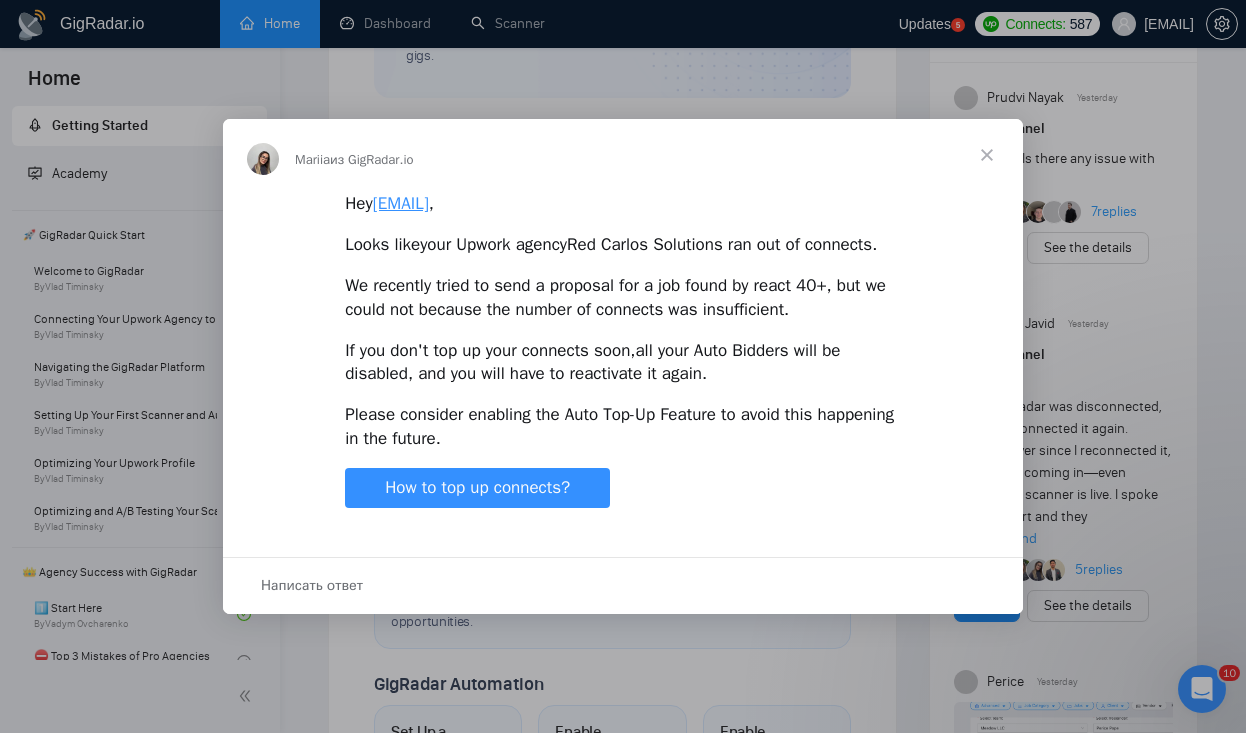 scroll, scrollTop: 0, scrollLeft: 0, axis: both 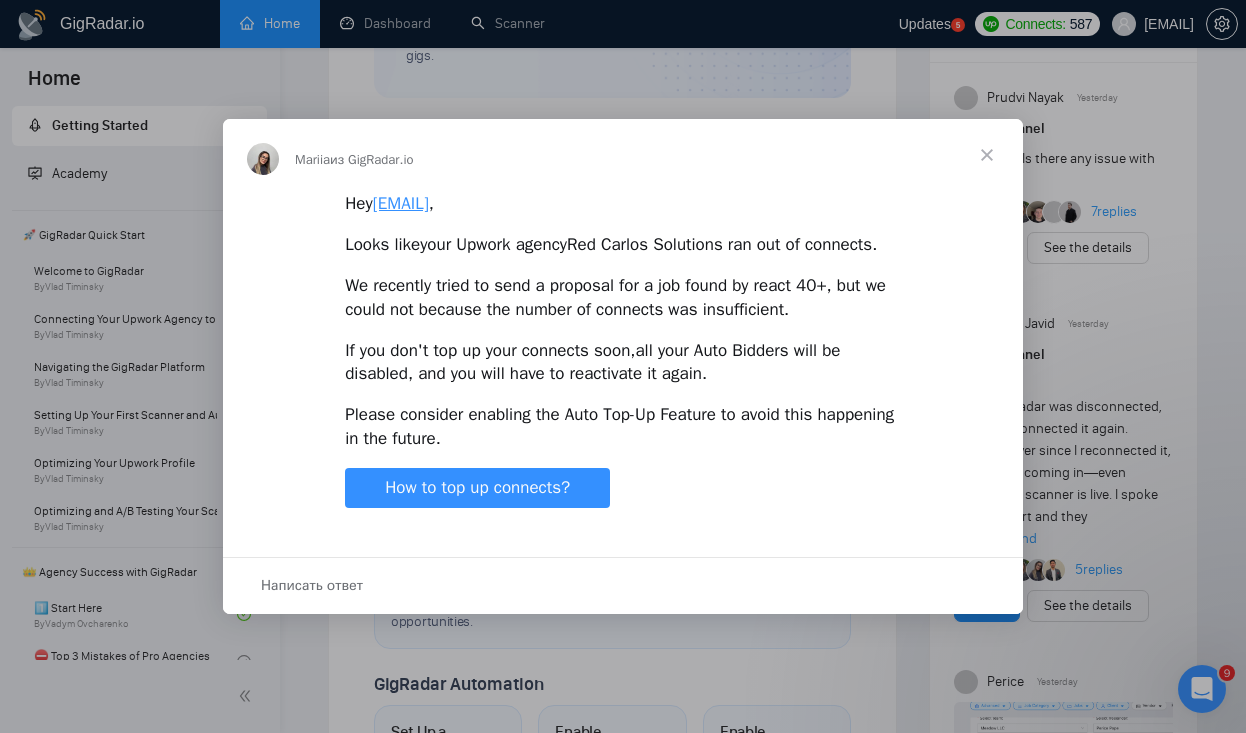 click at bounding box center (987, 155) 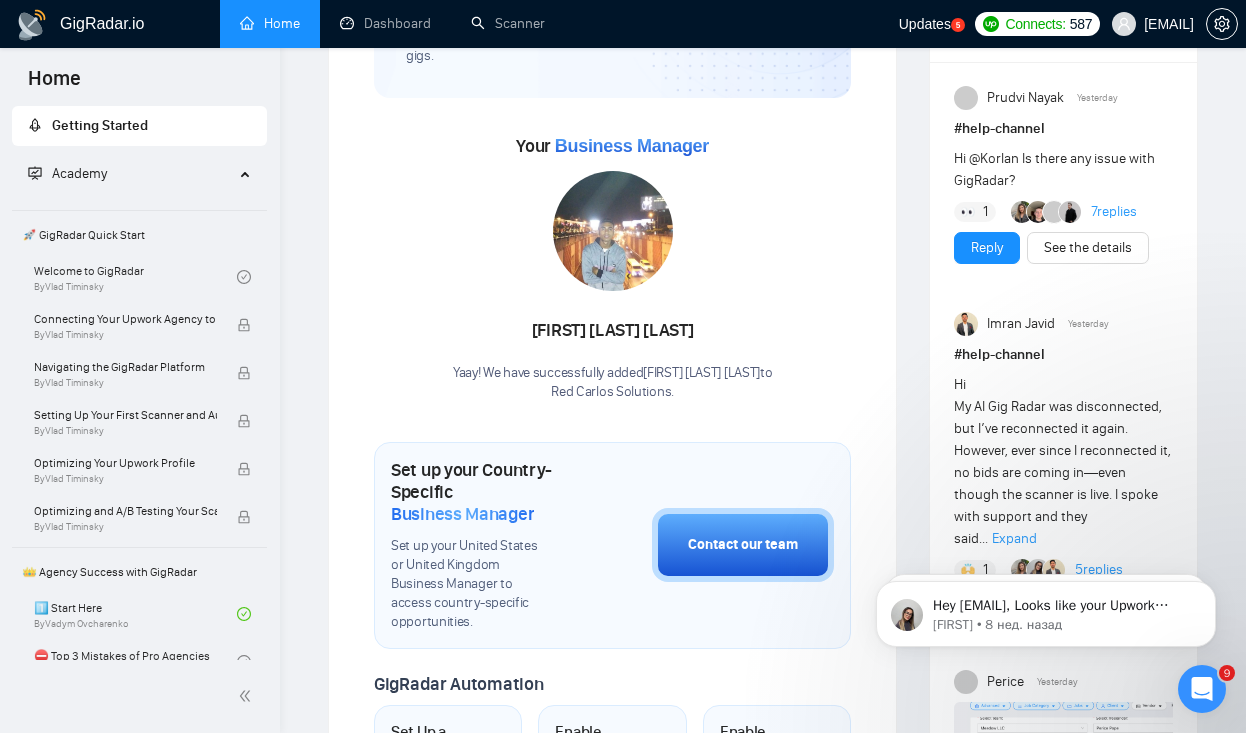 scroll, scrollTop: 0, scrollLeft: 0, axis: both 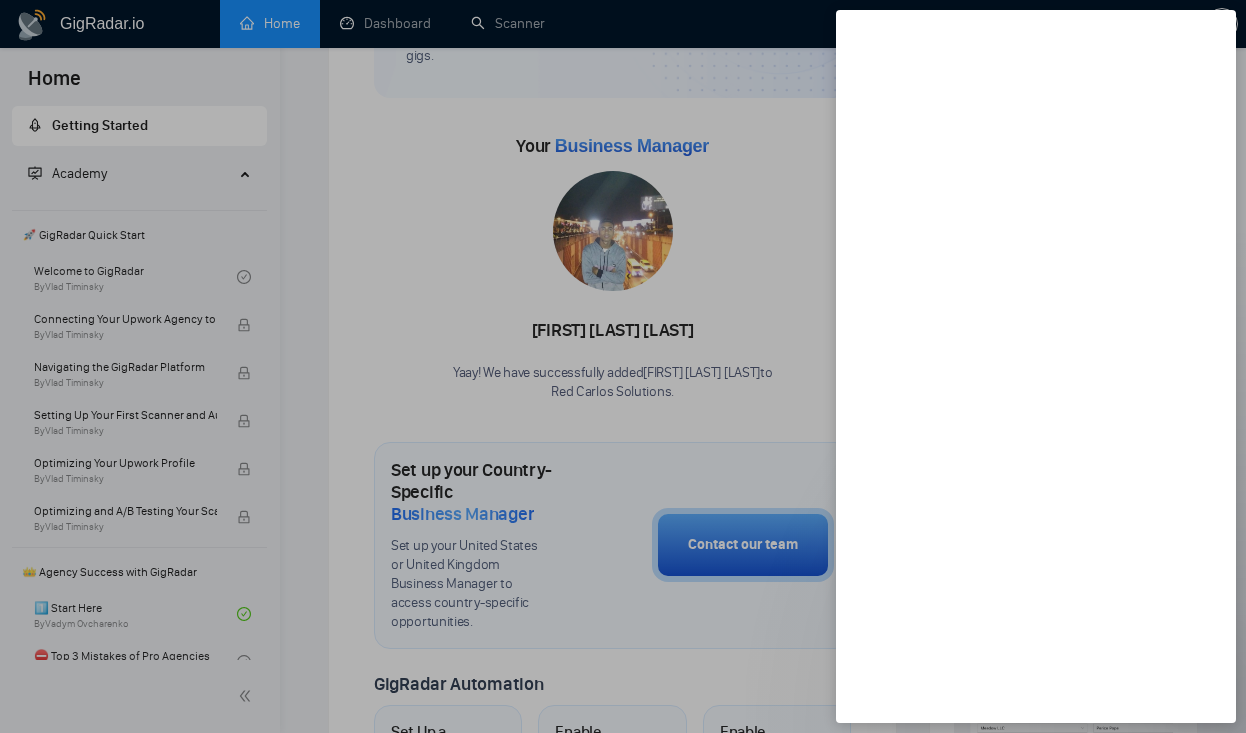click at bounding box center (623, 366) 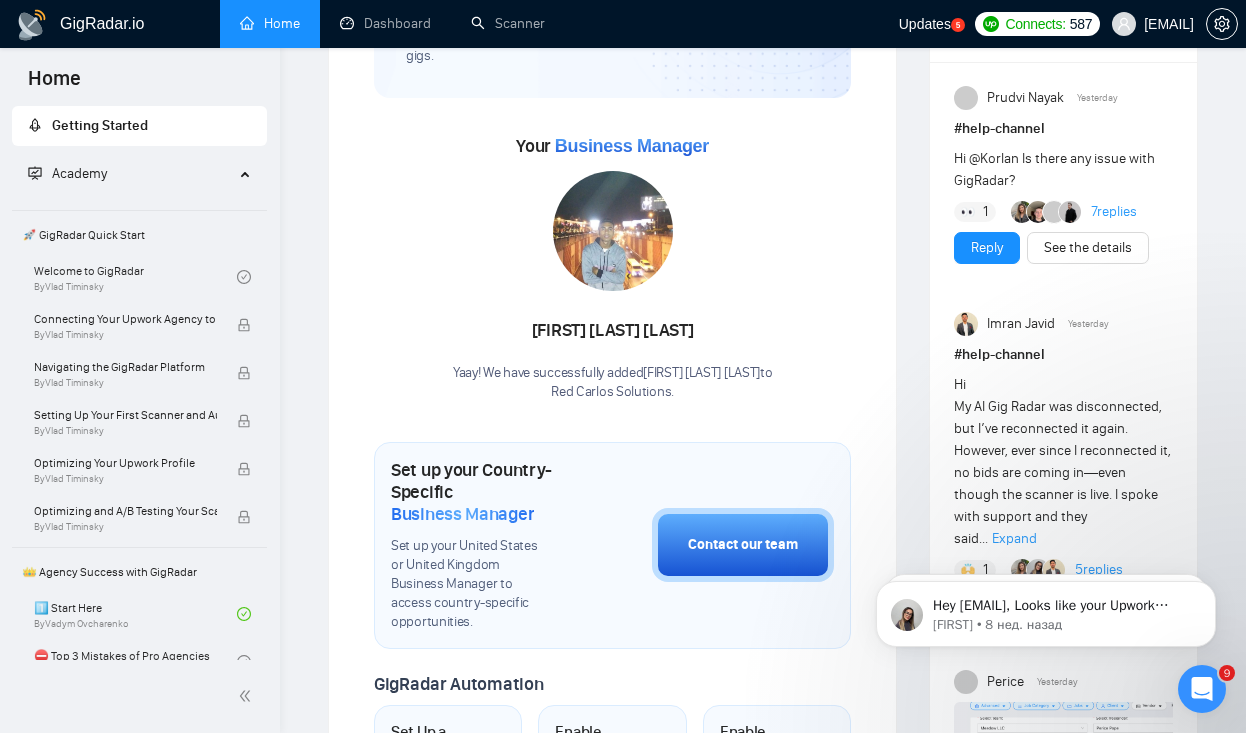 click on "Updates" at bounding box center [925, 24] 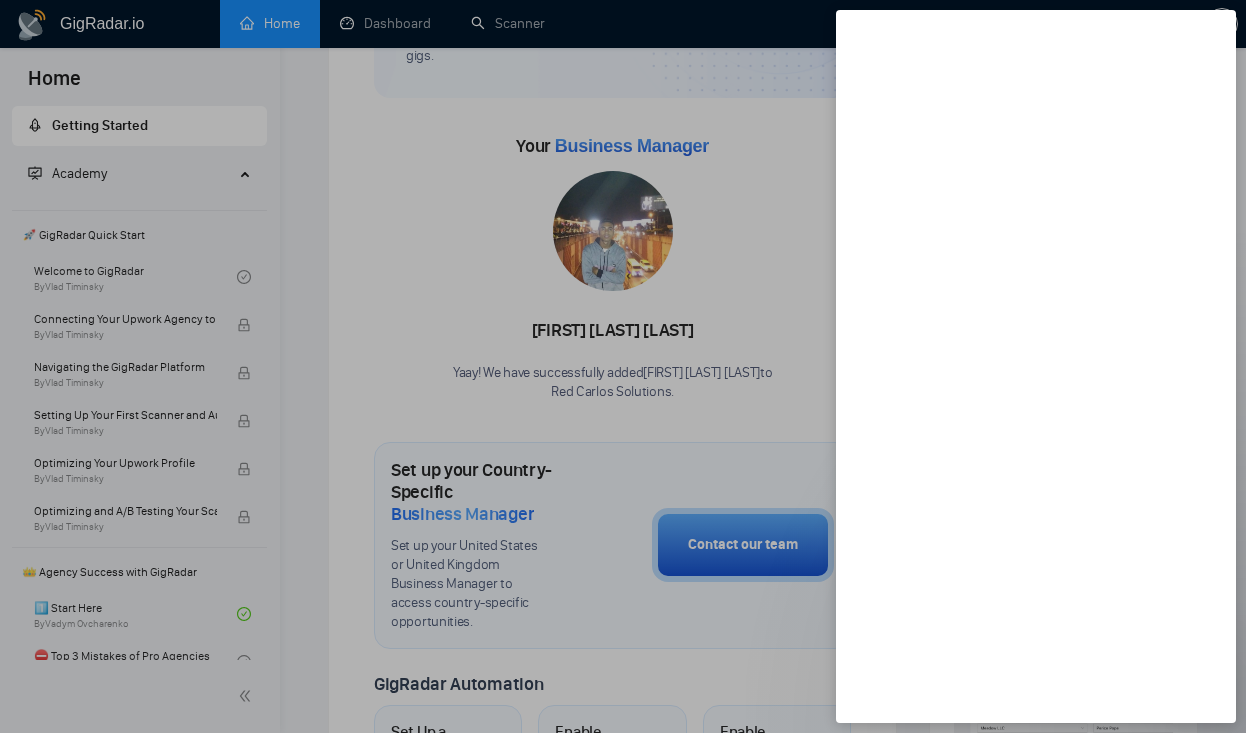 click at bounding box center (623, 366) 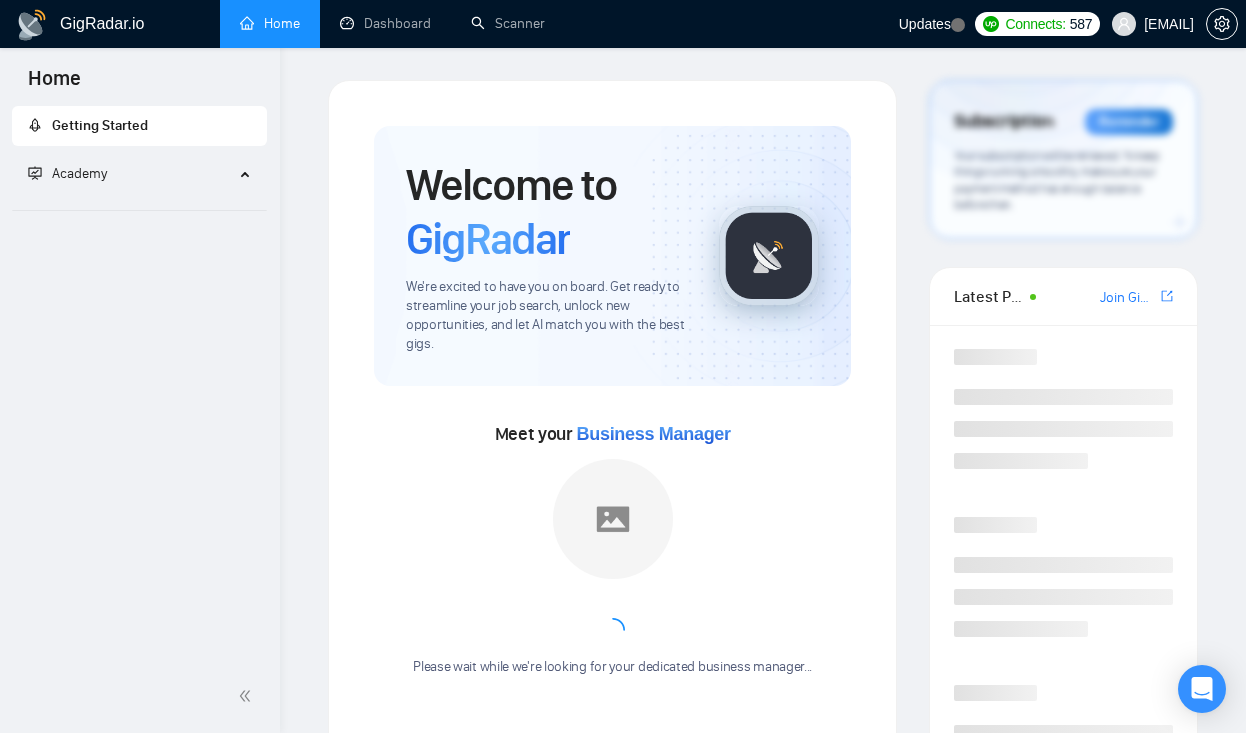 scroll, scrollTop: 288, scrollLeft: 0, axis: vertical 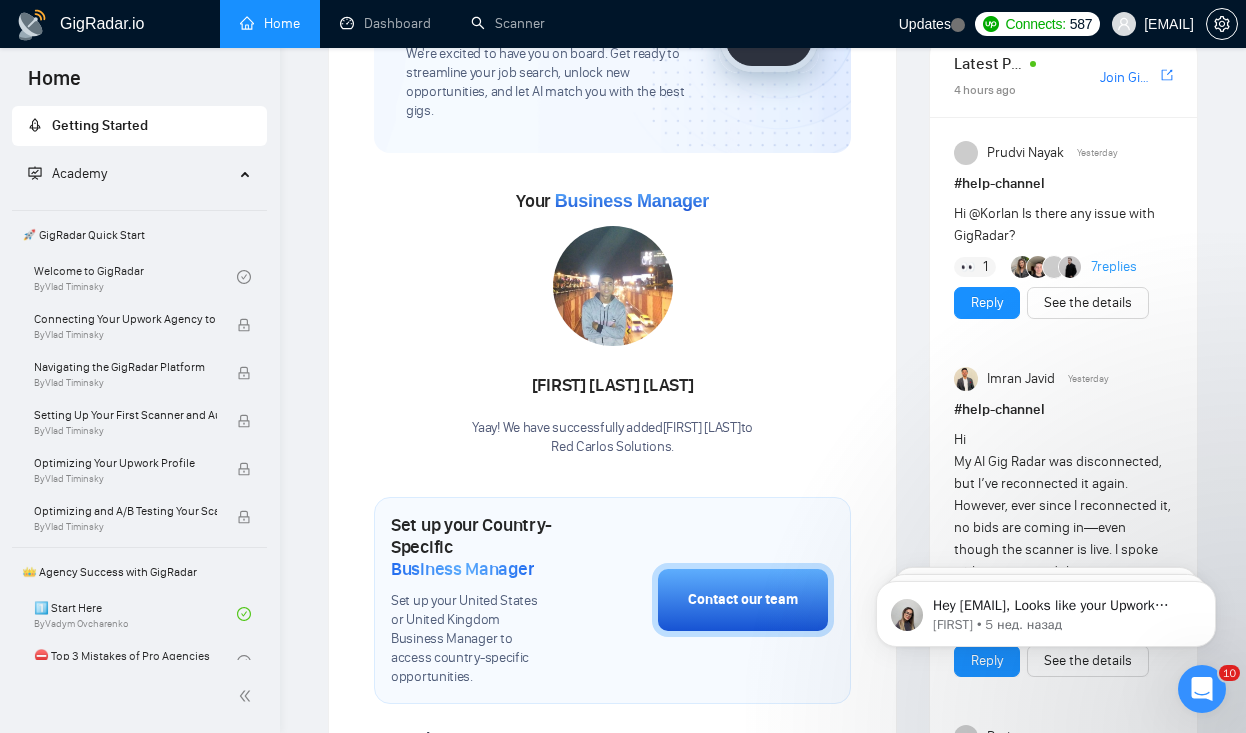 click on "Updates" at bounding box center (925, 24) 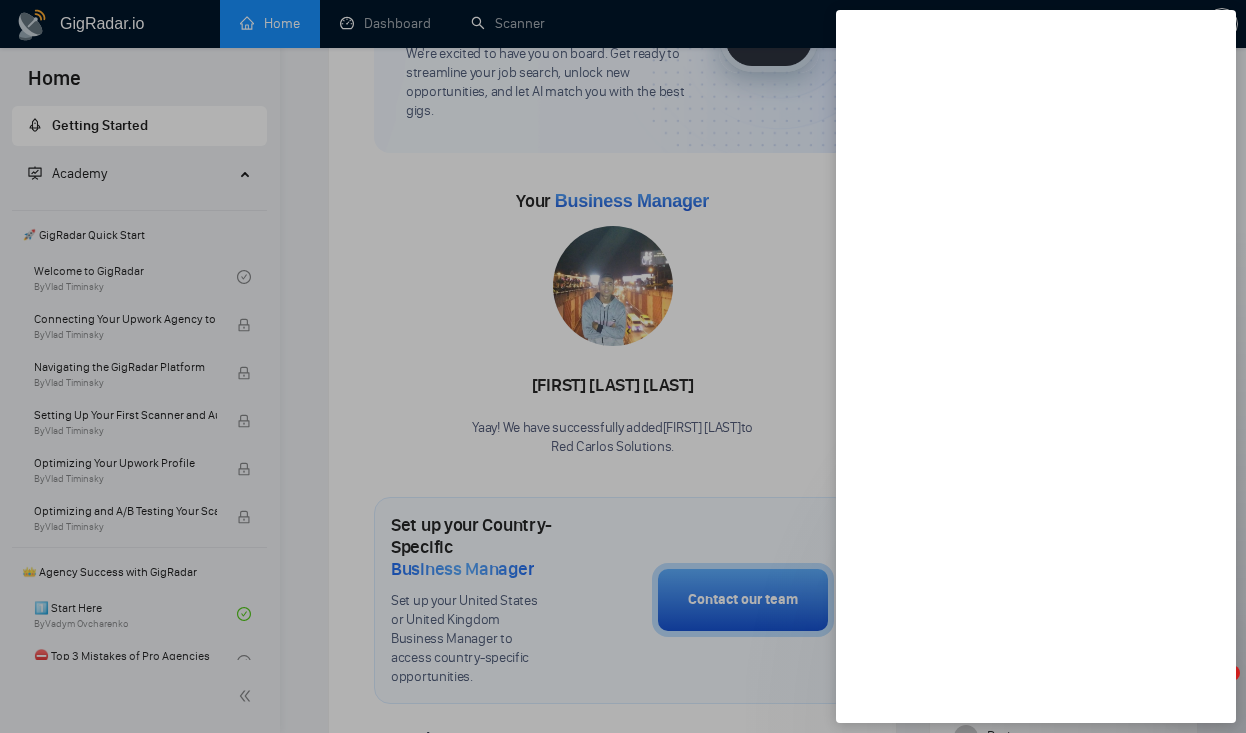 click at bounding box center [623, 366] 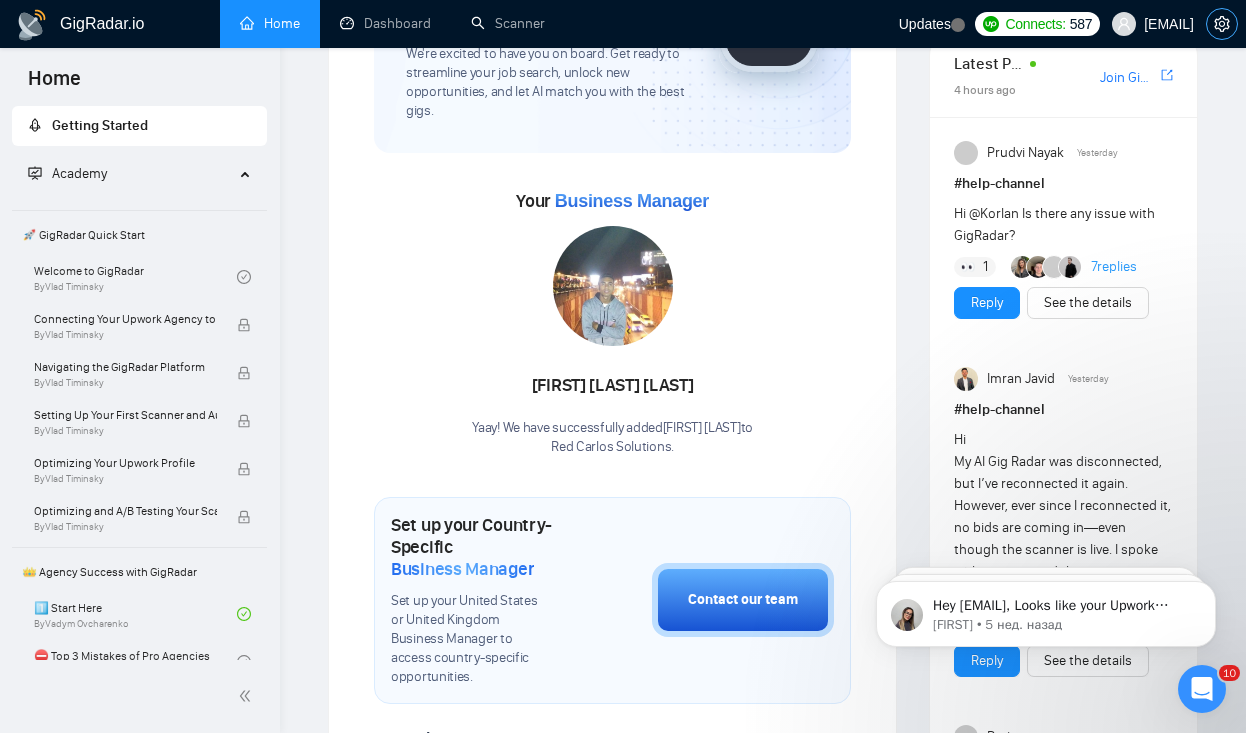 click 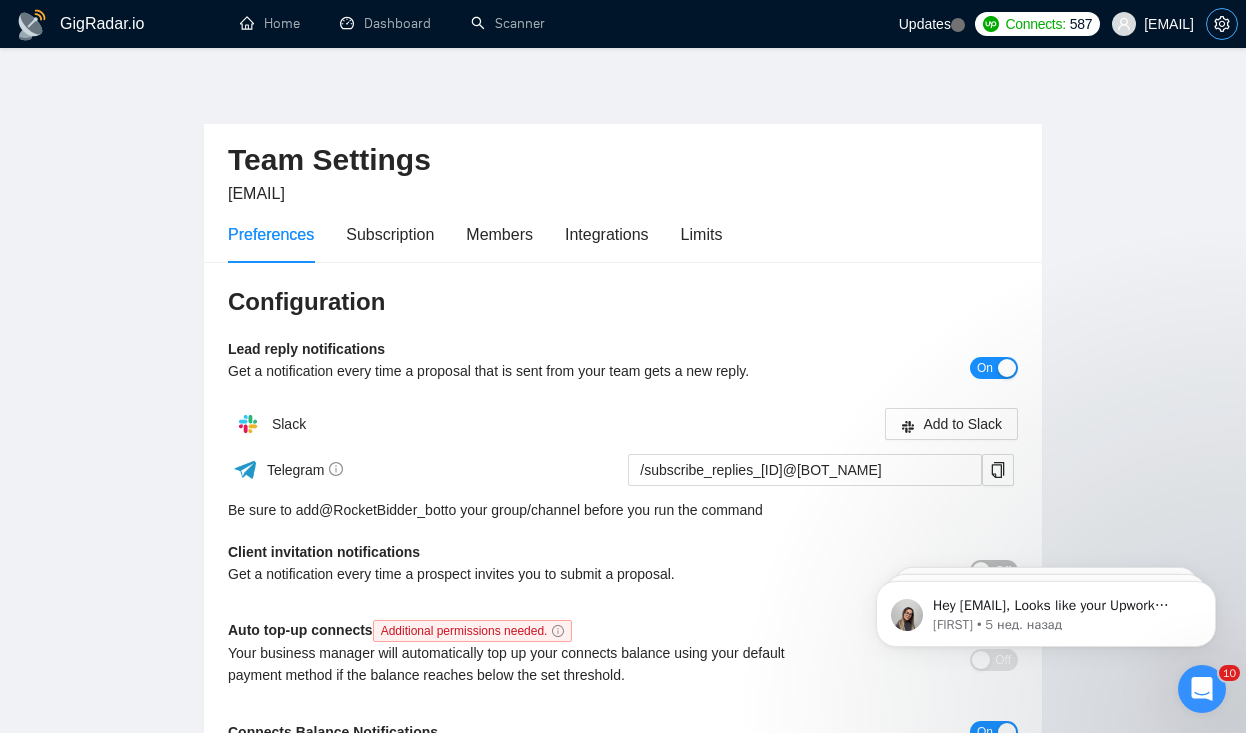scroll, scrollTop: 0, scrollLeft: 0, axis: both 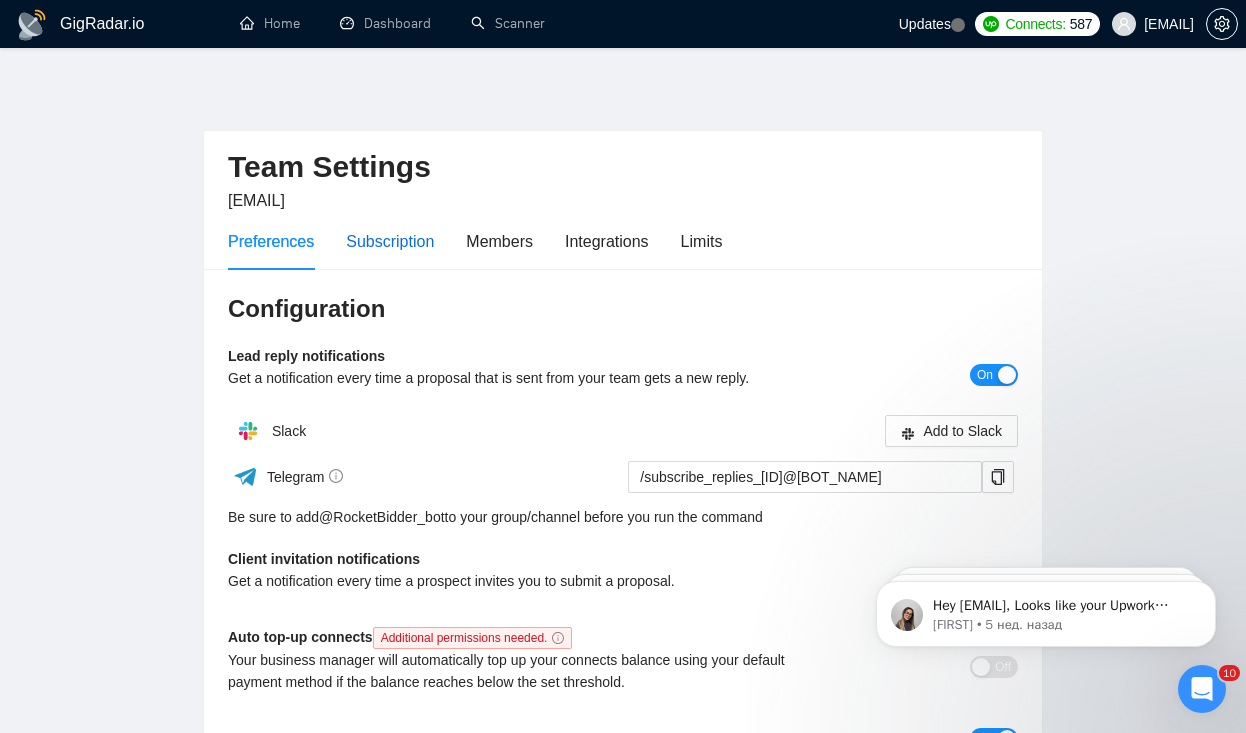 click on "Subscription" at bounding box center (390, 241) 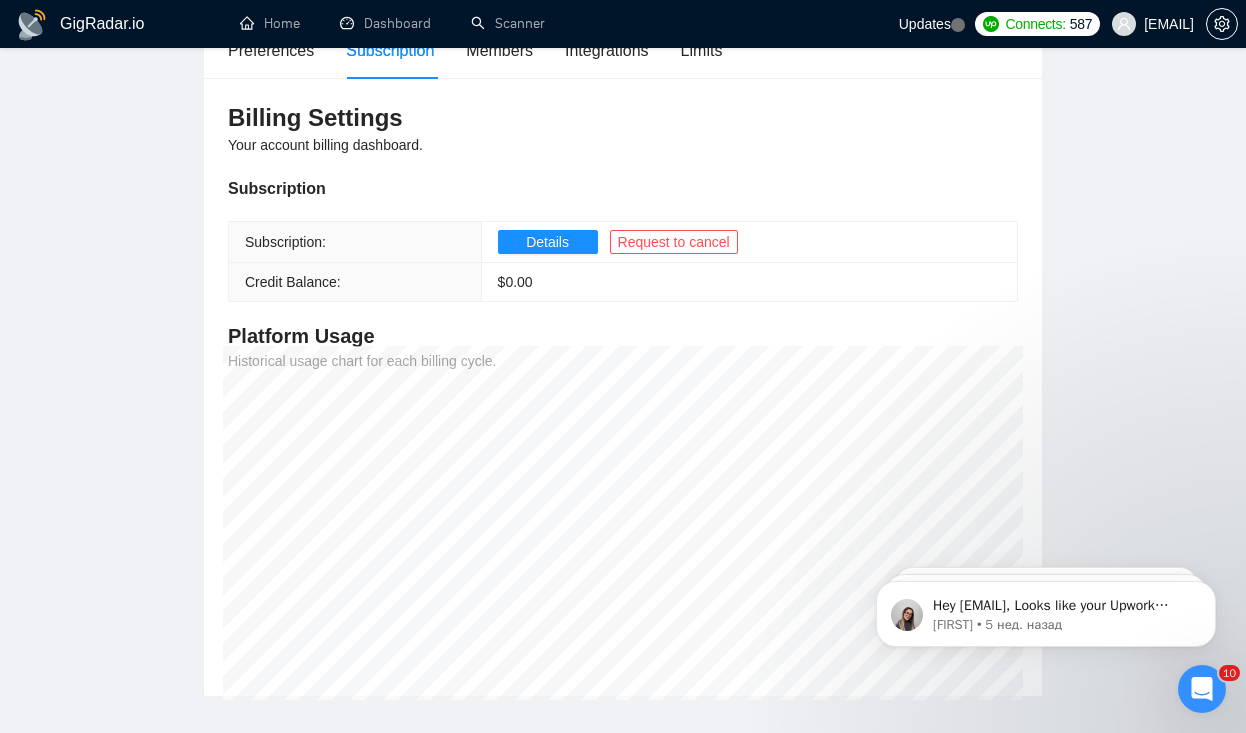 scroll, scrollTop: 200, scrollLeft: 0, axis: vertical 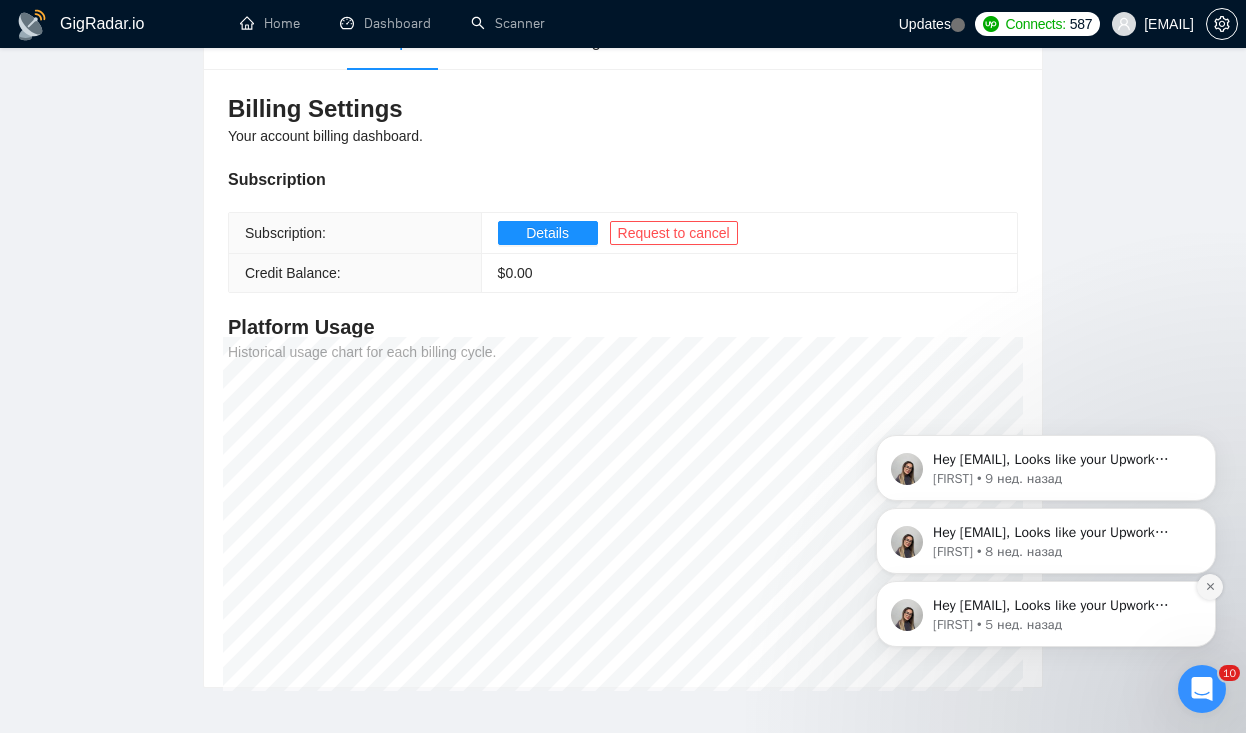 click at bounding box center [1210, 587] 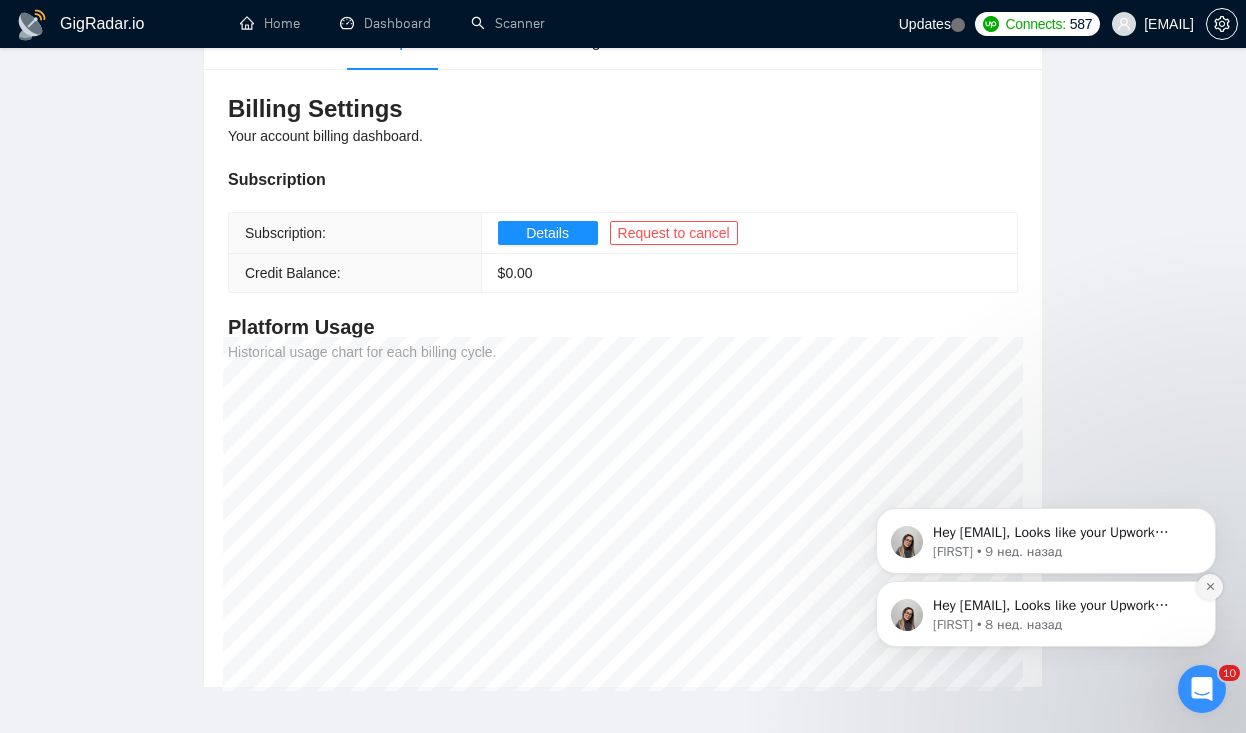 click at bounding box center [1210, 587] 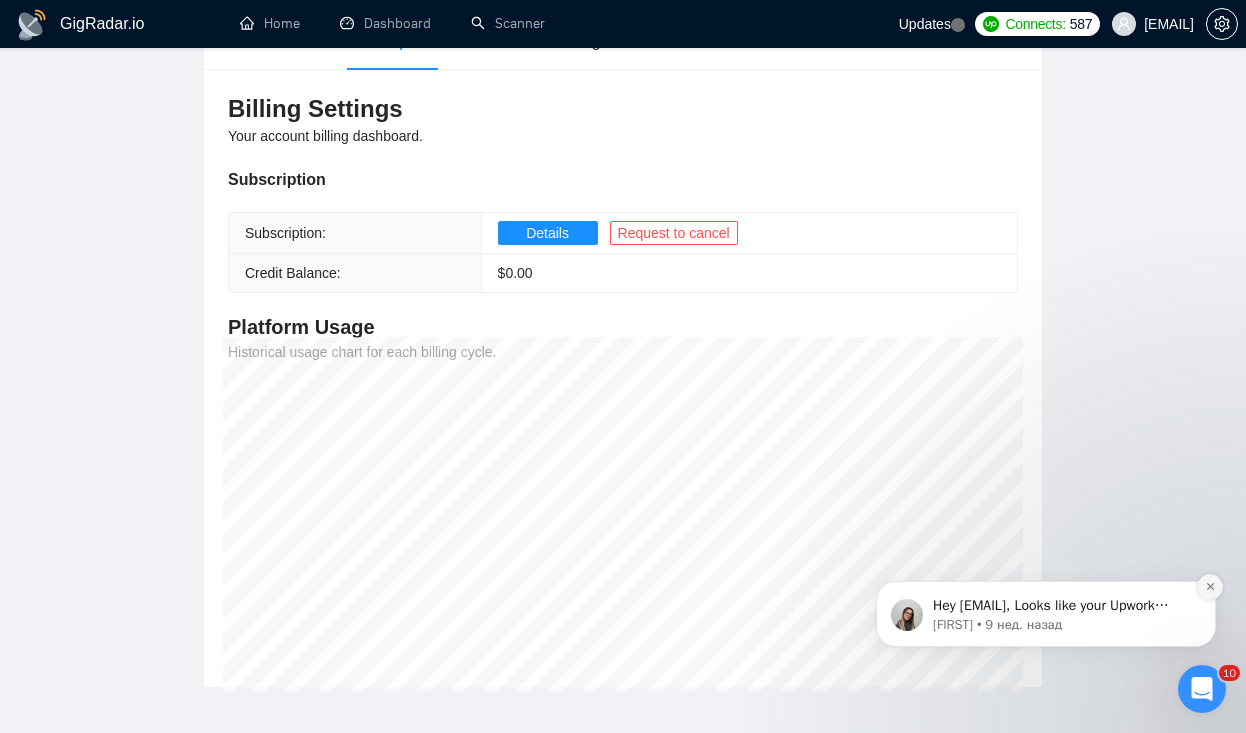 click 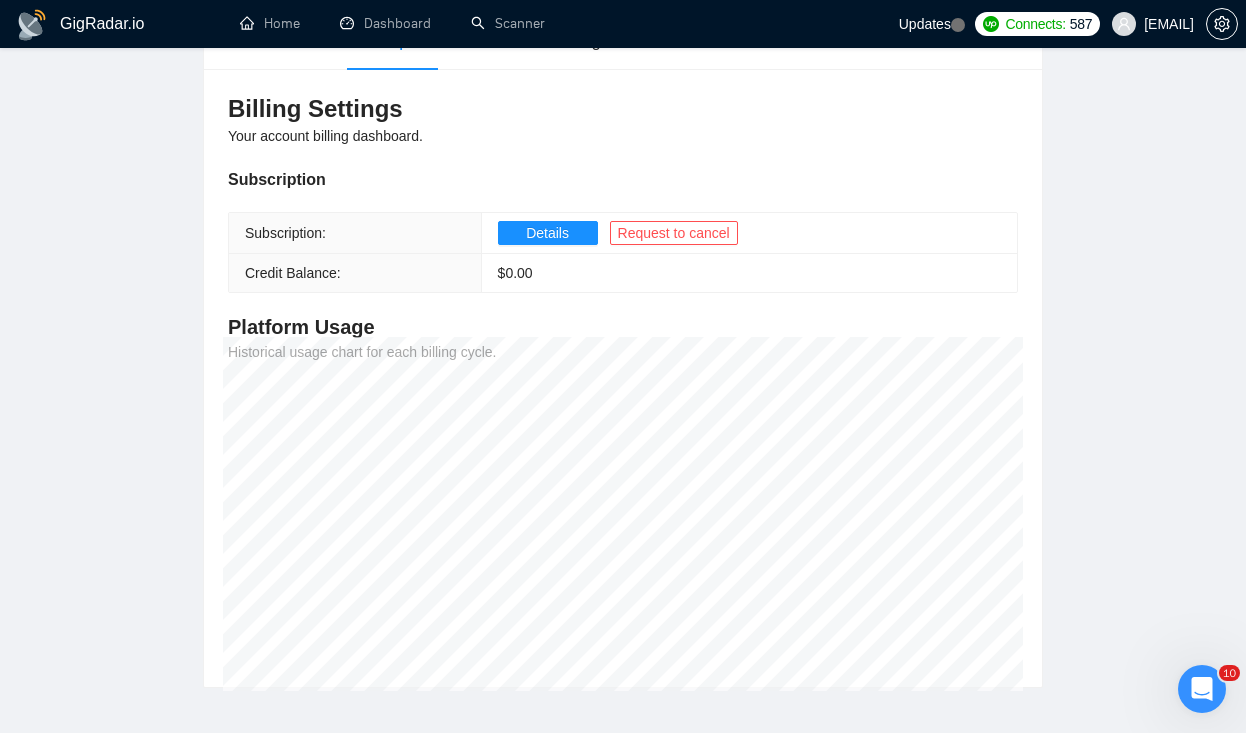 click 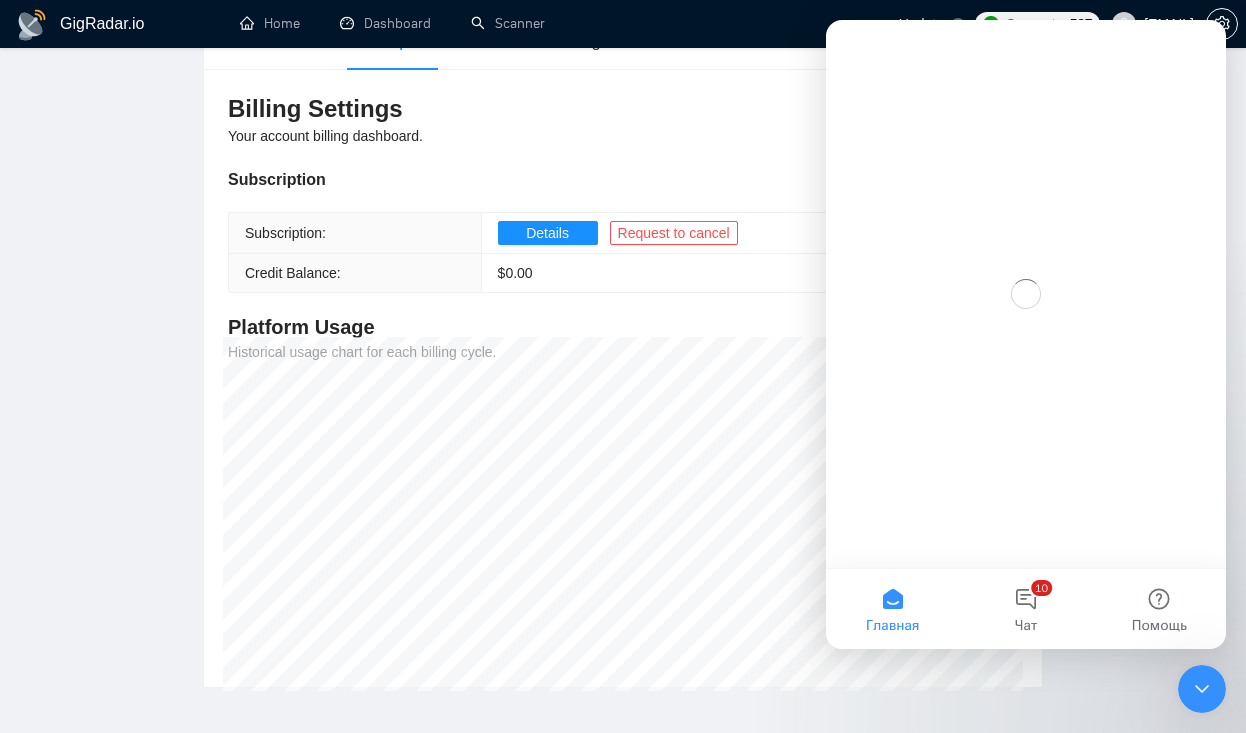 scroll, scrollTop: 0, scrollLeft: 0, axis: both 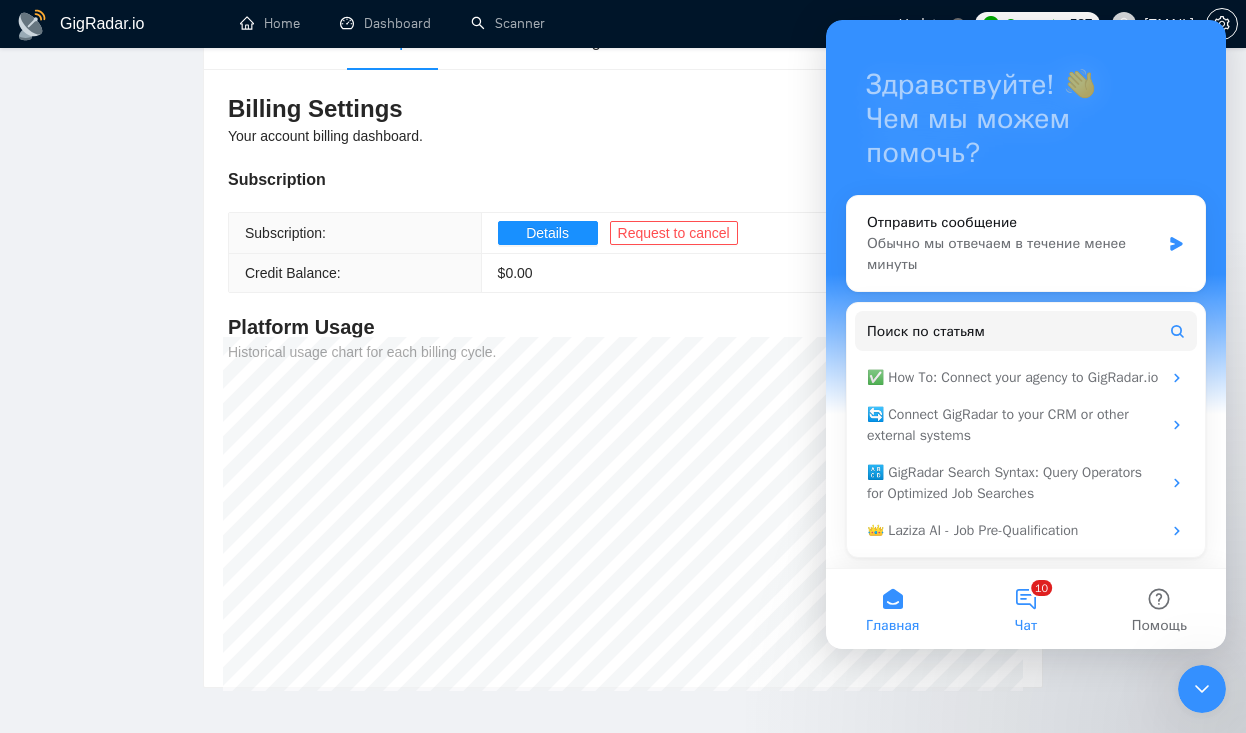 click on "10 Чат" at bounding box center (1025, 609) 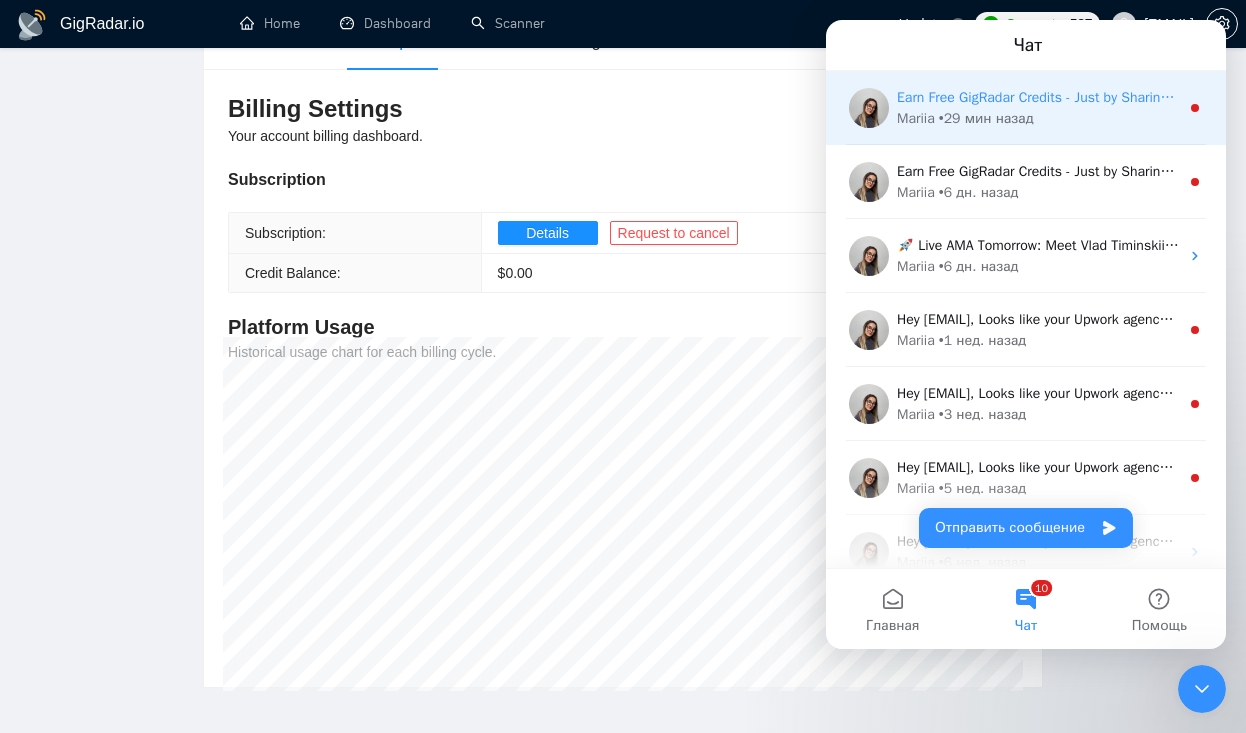 click on "[FIRST] •  29 мин назад" at bounding box center (1038, 118) 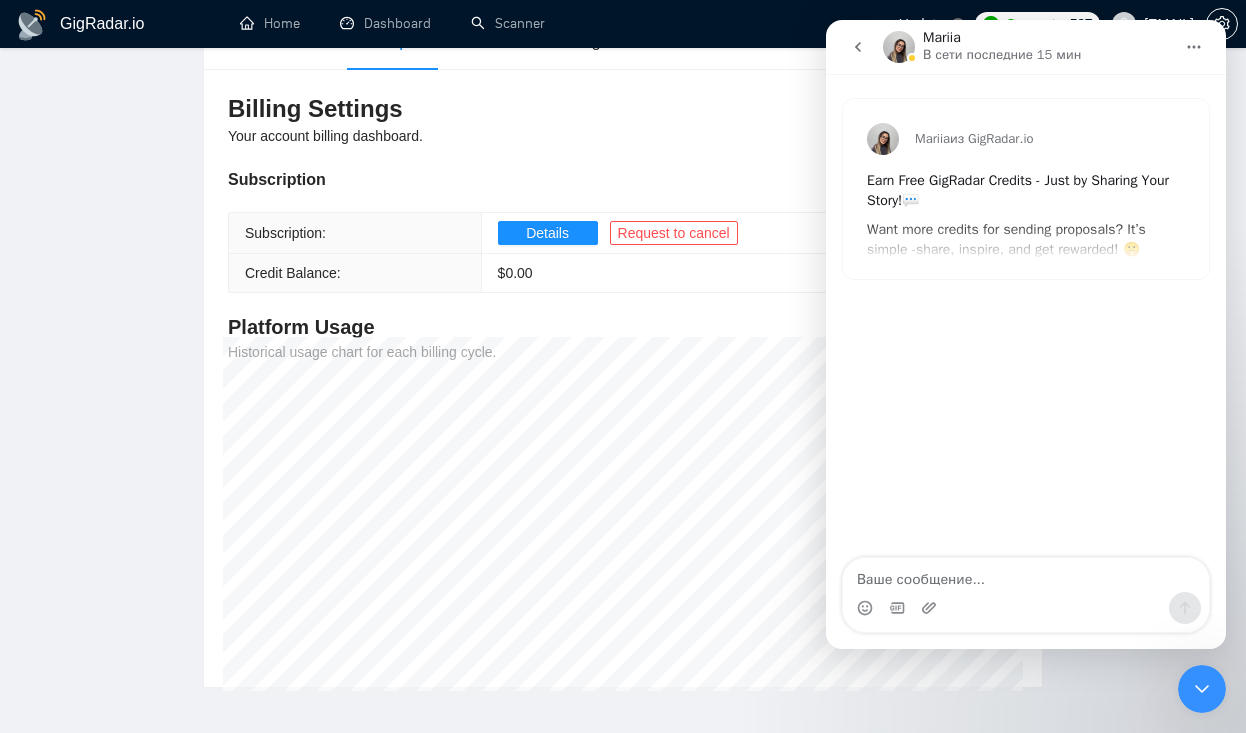 click on "Mariia  из GigRadar.io Earn Free GigRadar Credits - Just by Sharing Your Story!  💬 Want more credits for sending proposals? It’s simple -  share, inspire, and get rewarded! 🤫 Here’s how you can earn free credits: Introduce yourself  in the  #intros  channel of the  GigRadar Upwork Community  and grab  +20 credits  for sending bids. Post your success story  (closed projects, high LRR, etc.) in the  #general  channel and claim  +50 credits  for sending bids. Why? GigRadar is building a powerful network of freelancers and agencies.  We want you to make valuable connections, showcase your wins, and inspire others while getting rewarded!  🚀 Not a member yet? Join our Slack community now 👉  Join Slack Community Claiming your credits is easy: Reply to this message with a  screenshot of your post , and our Tech Support Team will instantly top up your credits! 💸" at bounding box center [1026, 189] 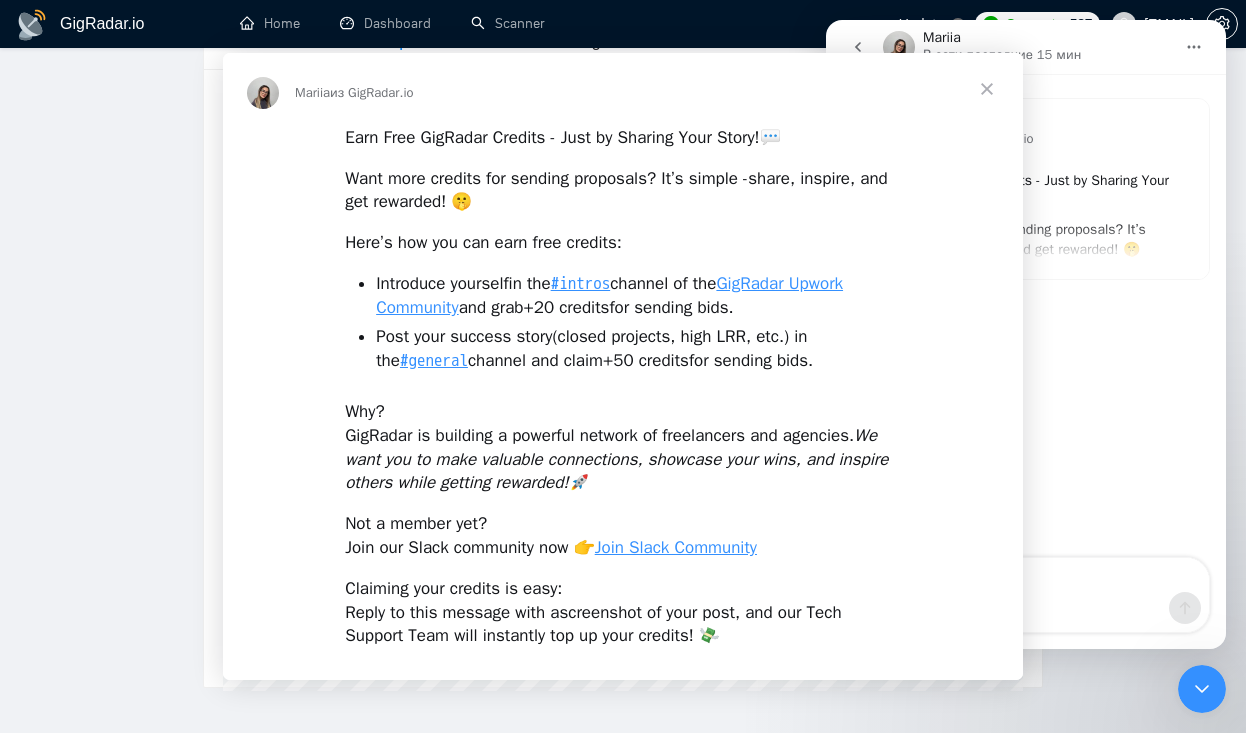 scroll, scrollTop: 0, scrollLeft: 0, axis: both 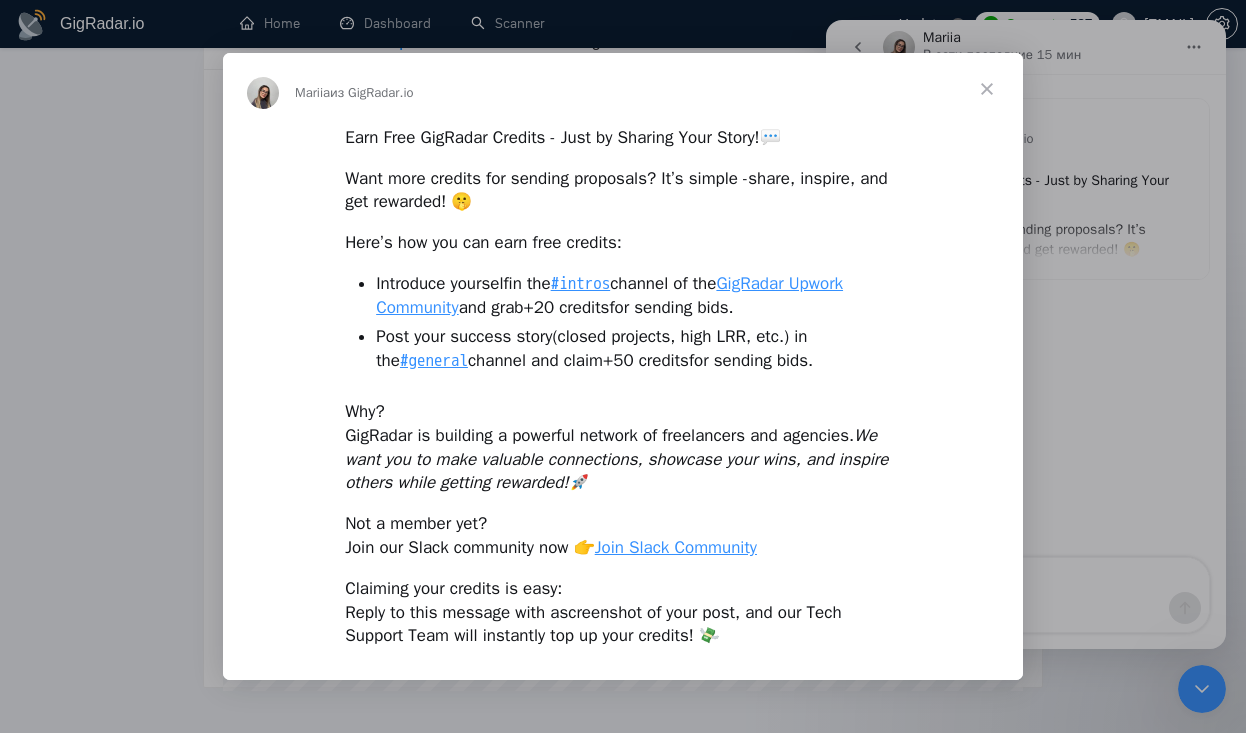 click at bounding box center [987, 89] 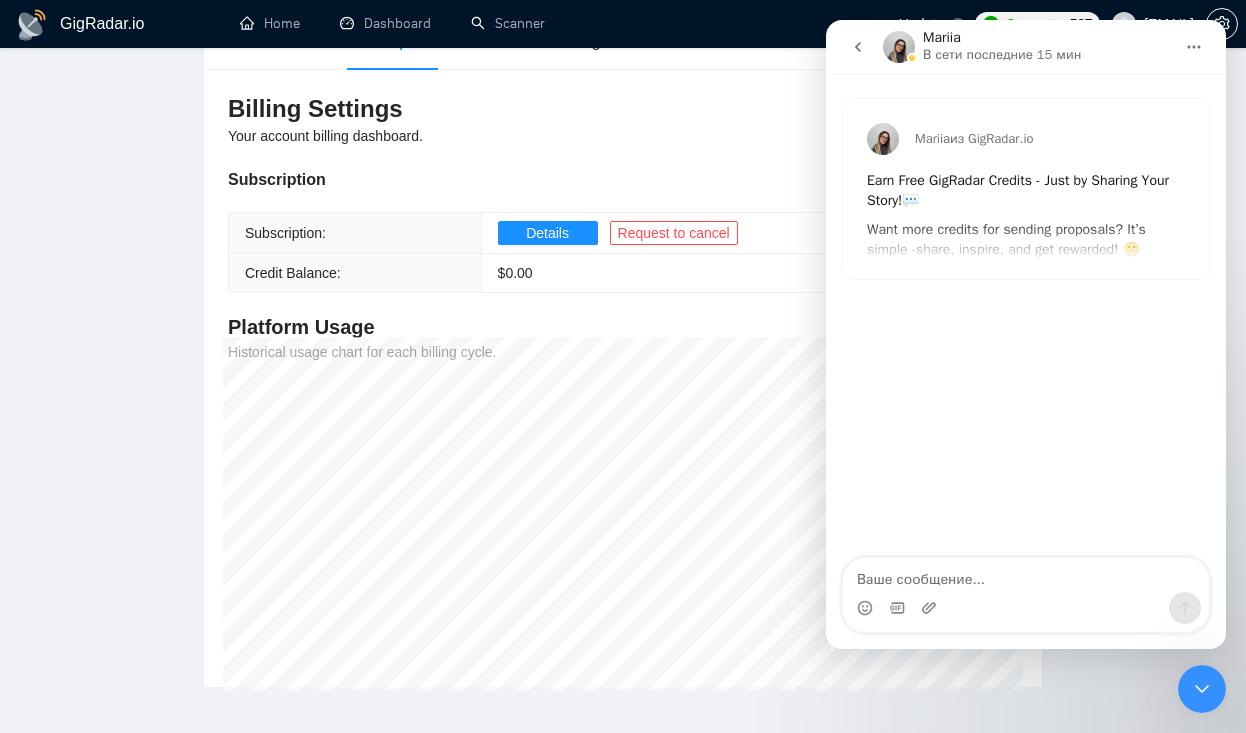 click at bounding box center (858, 47) 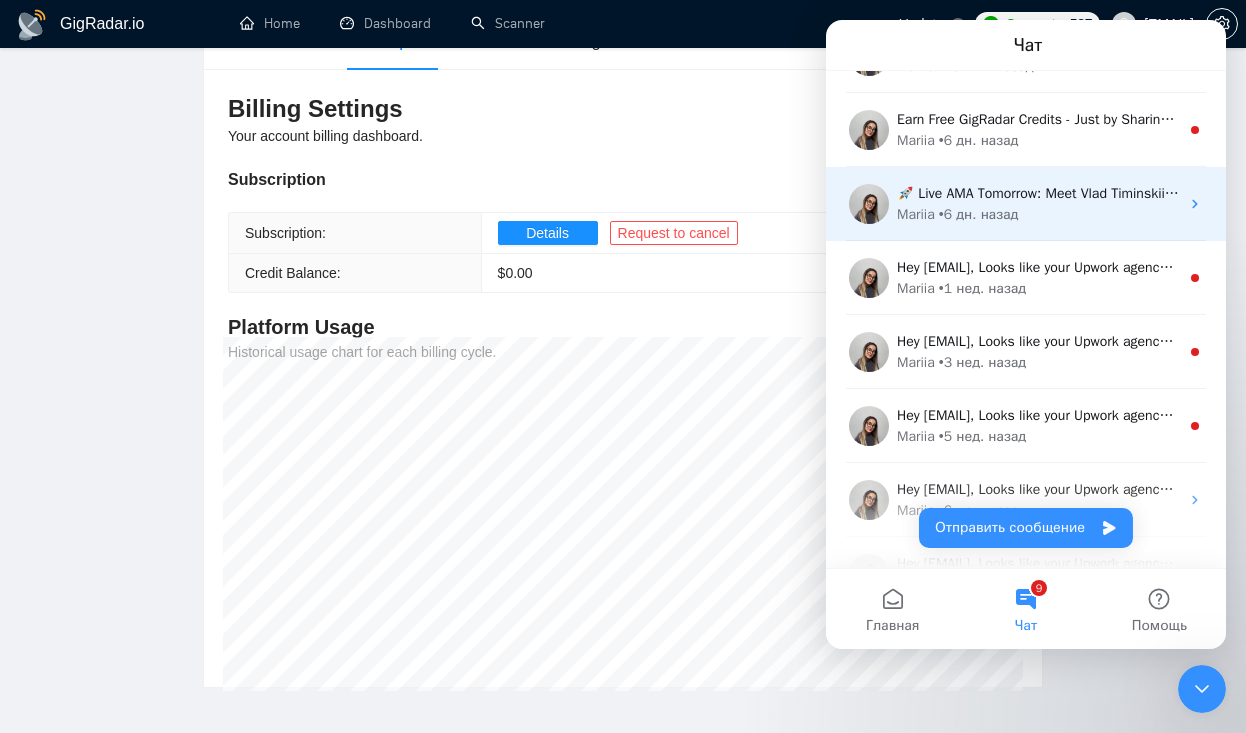 scroll, scrollTop: 0, scrollLeft: 0, axis: both 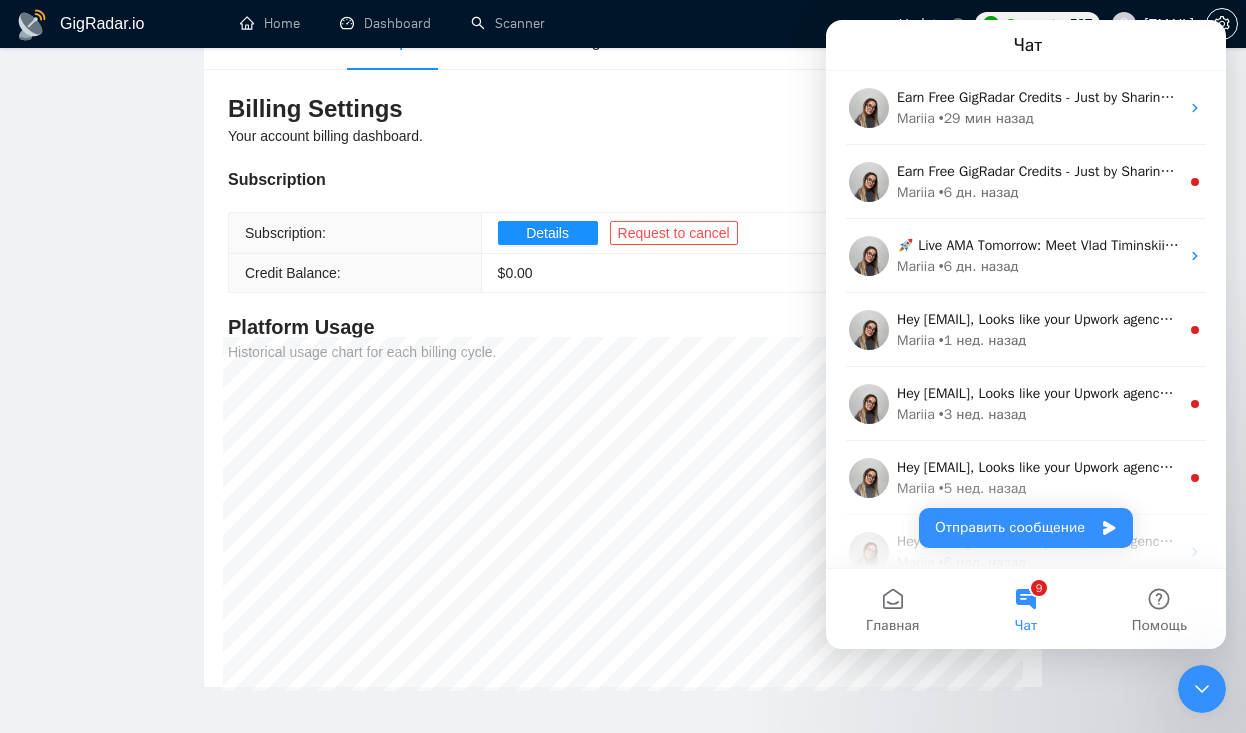 click on "Billing Settings Your account billing dashboard. Subscription Subscription:   Details Request to cancel Credit Balance: $ 0.00 Platform Usage Historical usage chart for each billing cycle.   [DATE] - [DATE]
Charged 0.00 credits
Limit 1410.00 credits" at bounding box center (623, 378) 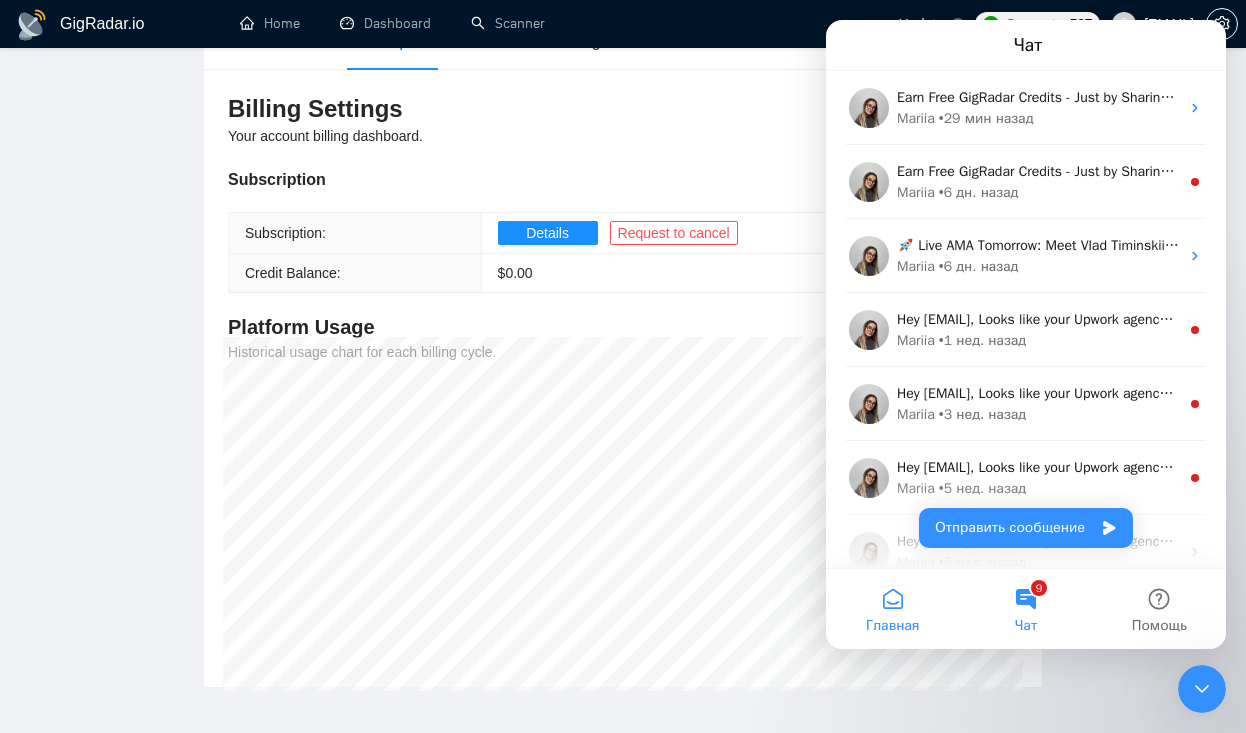 click on "Главная" at bounding box center (892, 609) 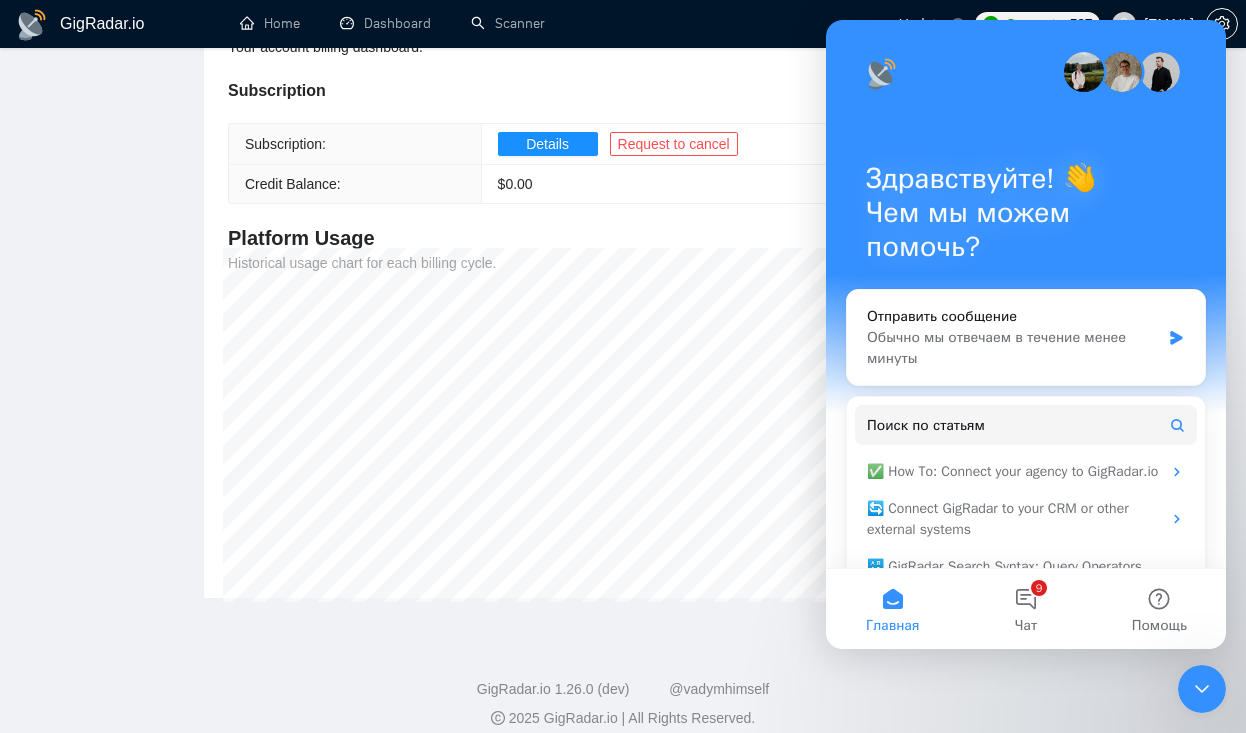 scroll, scrollTop: 291, scrollLeft: 0, axis: vertical 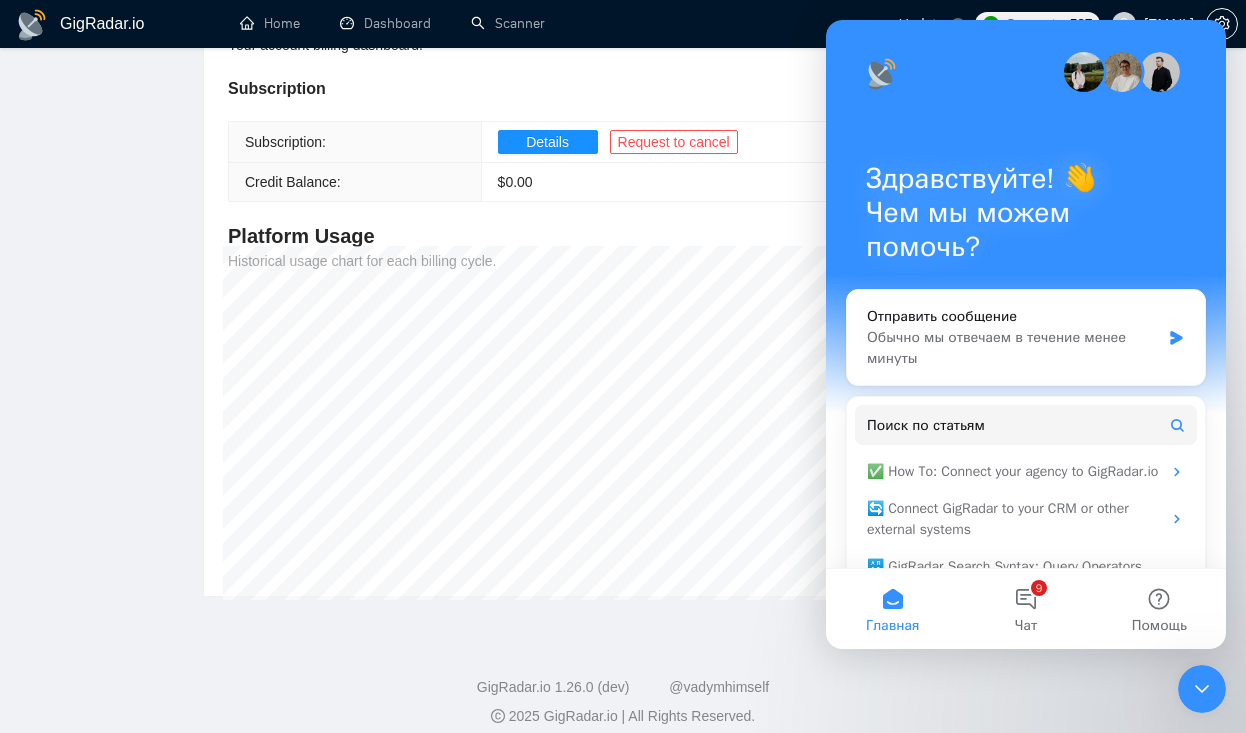 click 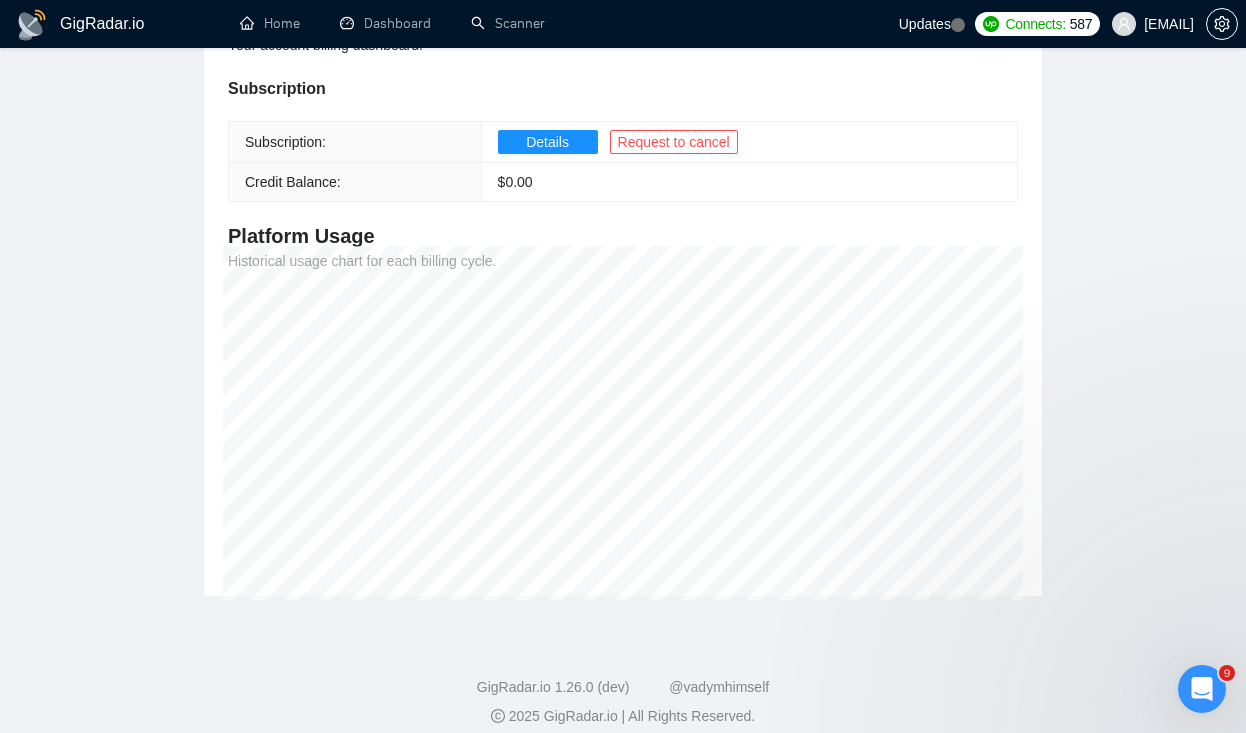 scroll, scrollTop: 0, scrollLeft: 0, axis: both 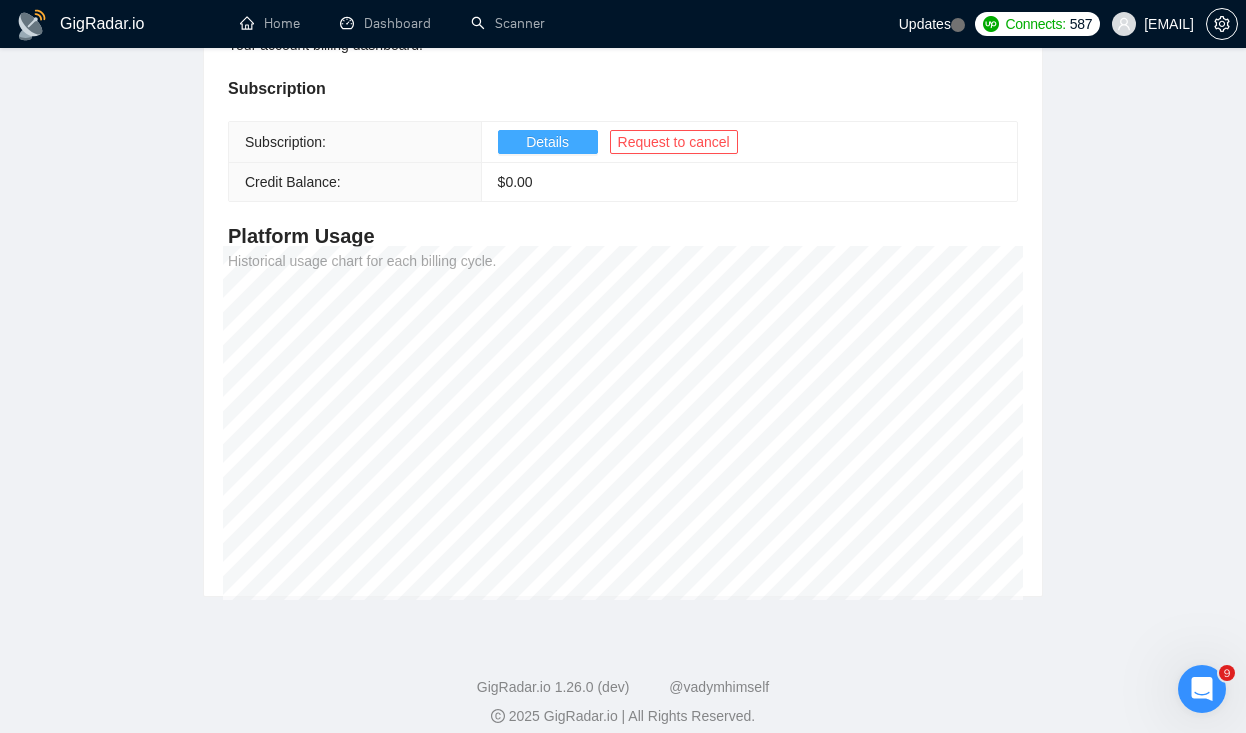 click on "Details" at bounding box center (547, 142) 